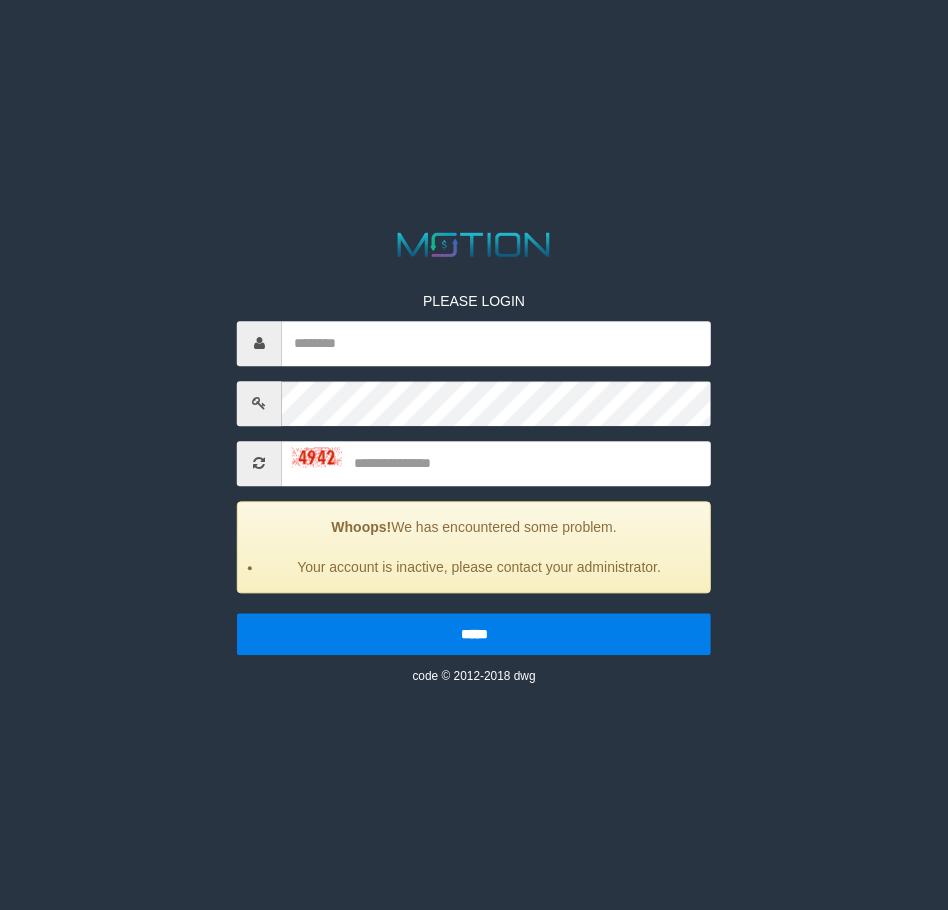 scroll, scrollTop: 0, scrollLeft: 0, axis: both 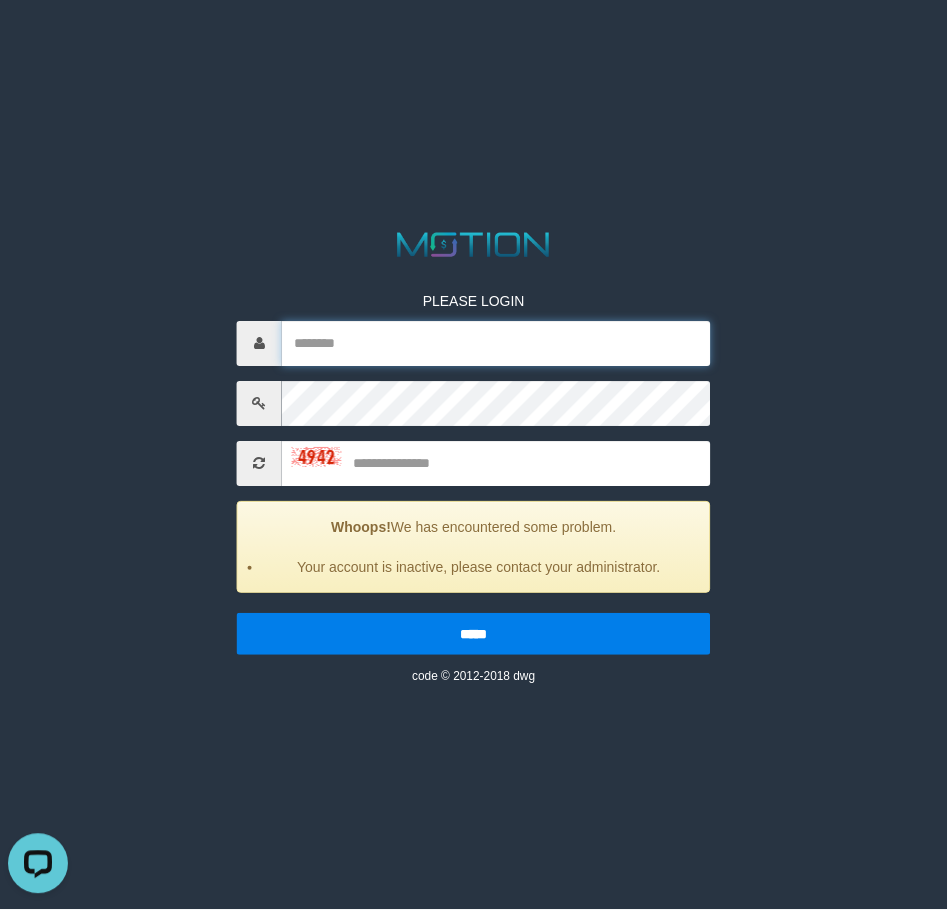 click at bounding box center [496, 343] 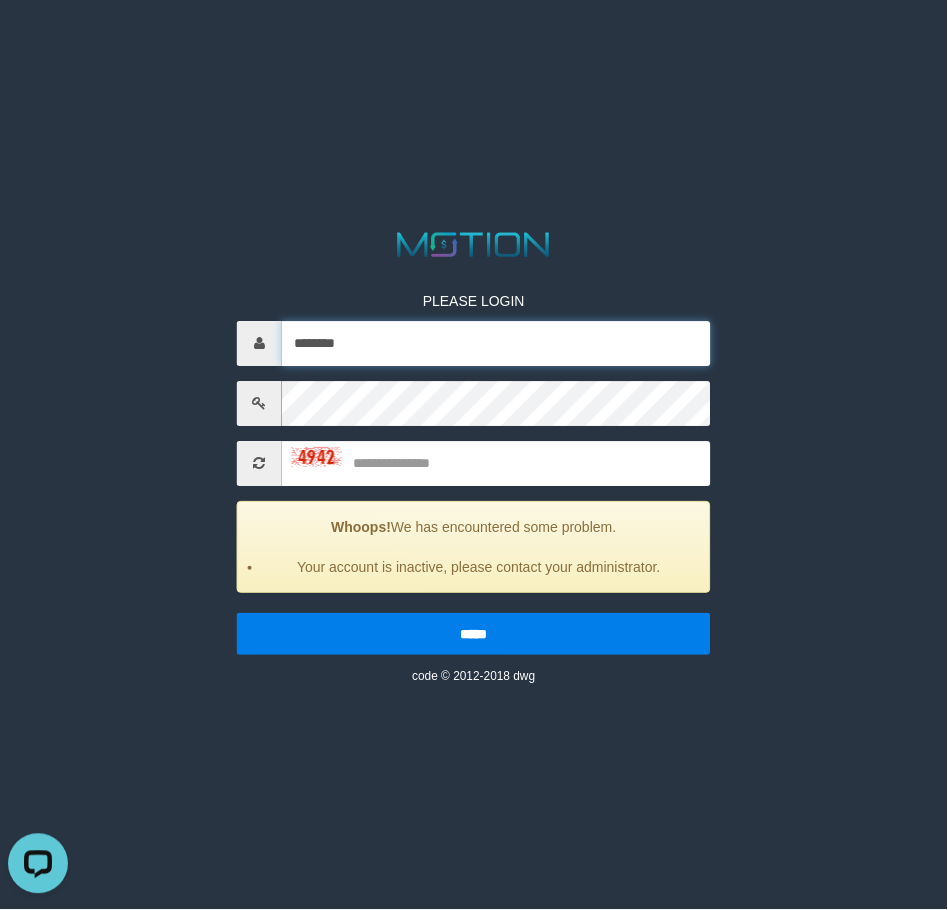 click on "********" at bounding box center [496, 343] 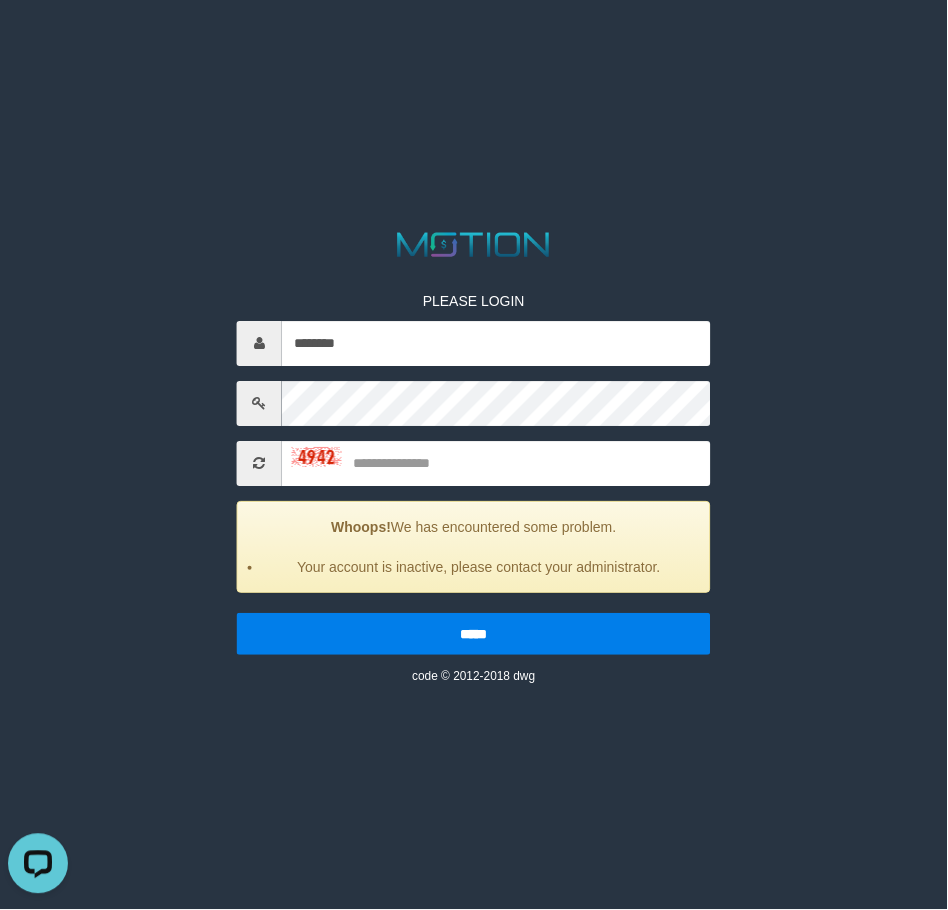 click on "PLEASE LOGIN" at bounding box center [474, 301] 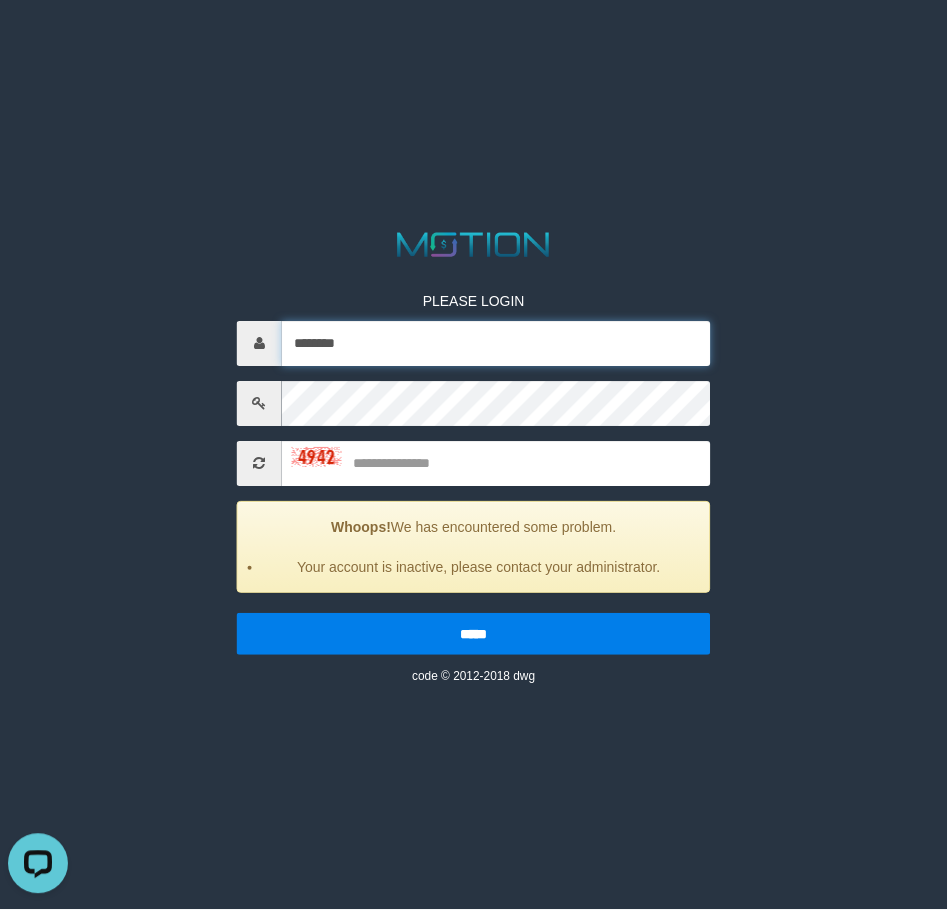 click on "********" at bounding box center (496, 343) 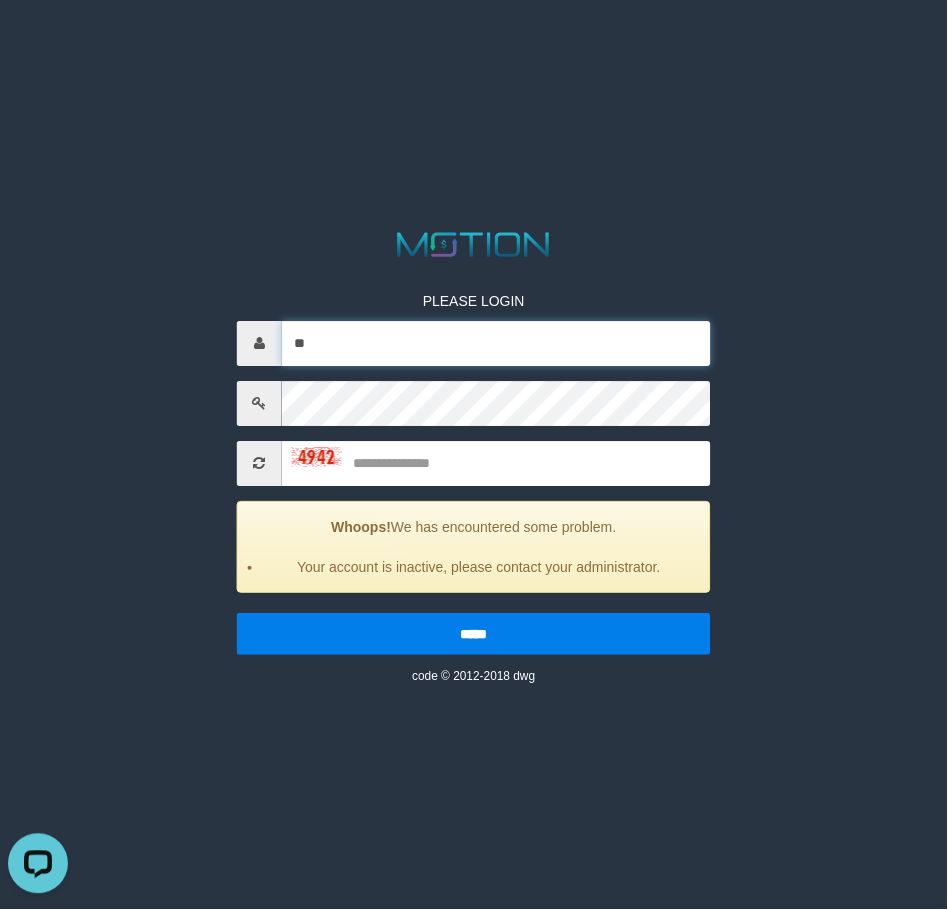 type on "*" 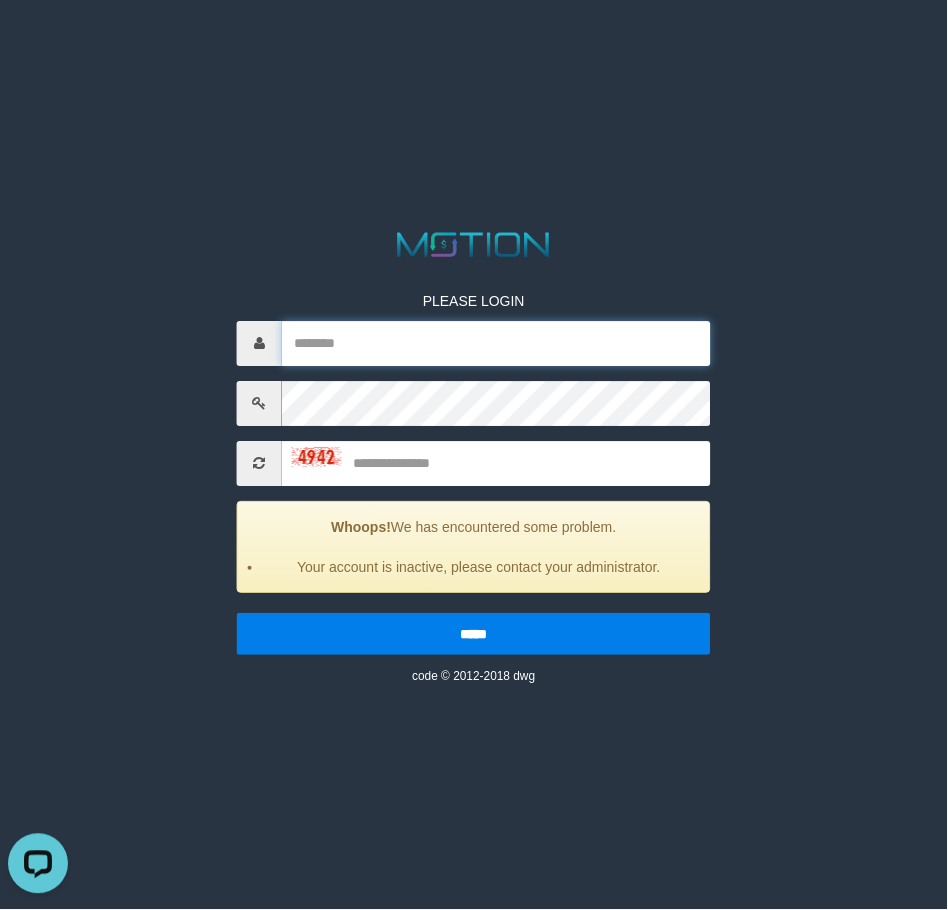 click at bounding box center (496, 343) 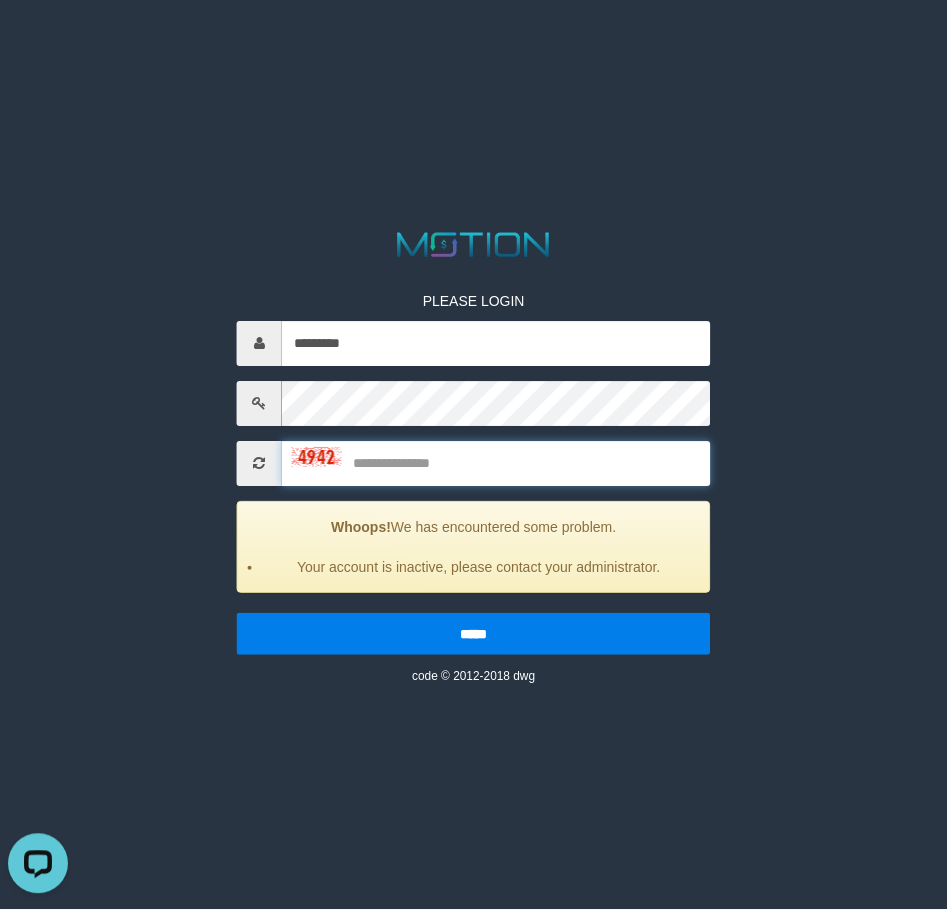 click at bounding box center (496, 463) 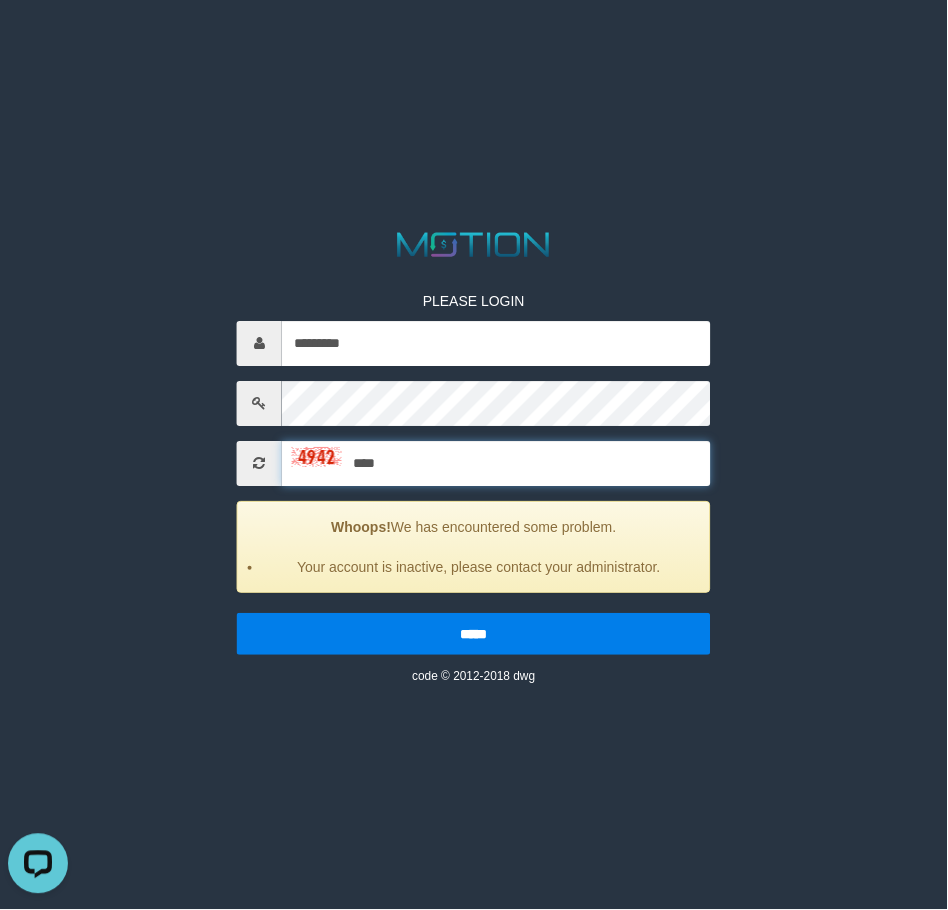 type on "****" 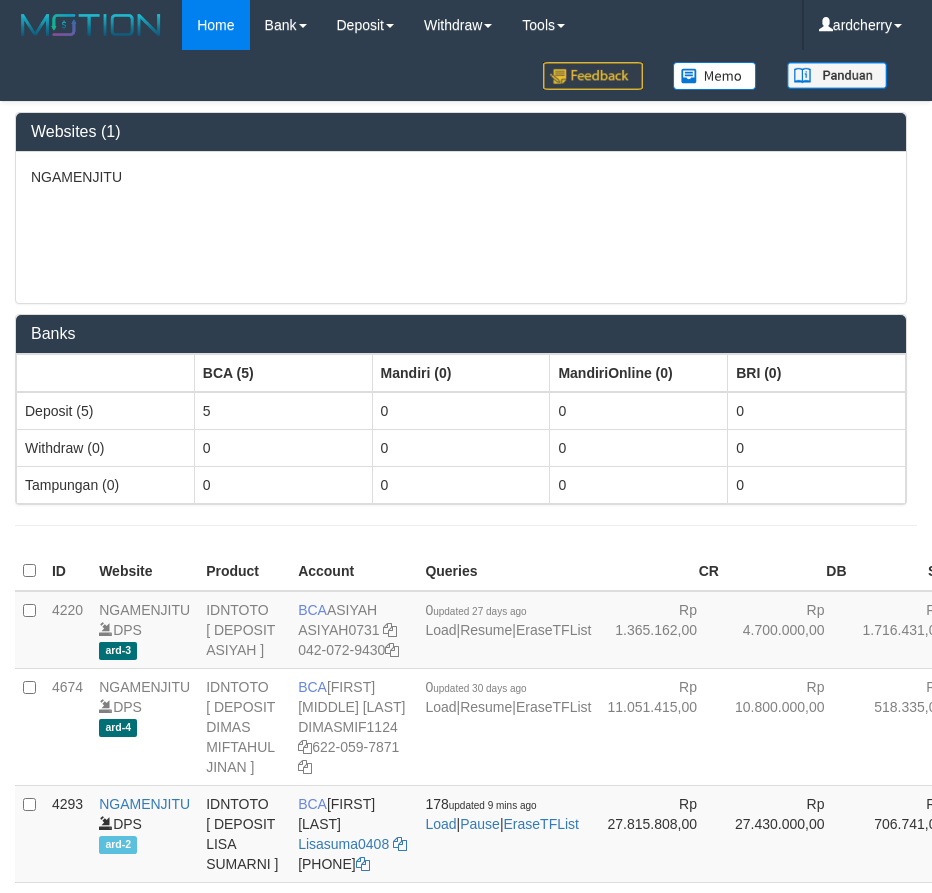 scroll, scrollTop: 0, scrollLeft: 0, axis: both 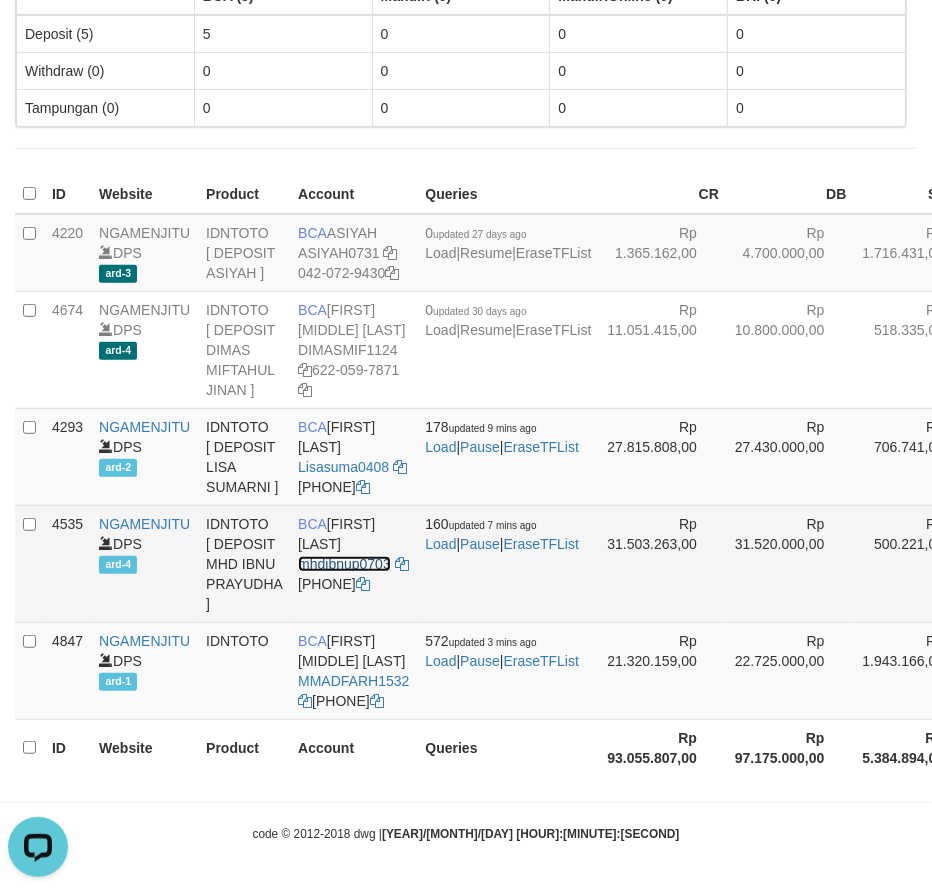click on "mhdibnup0703" at bounding box center [344, 564] 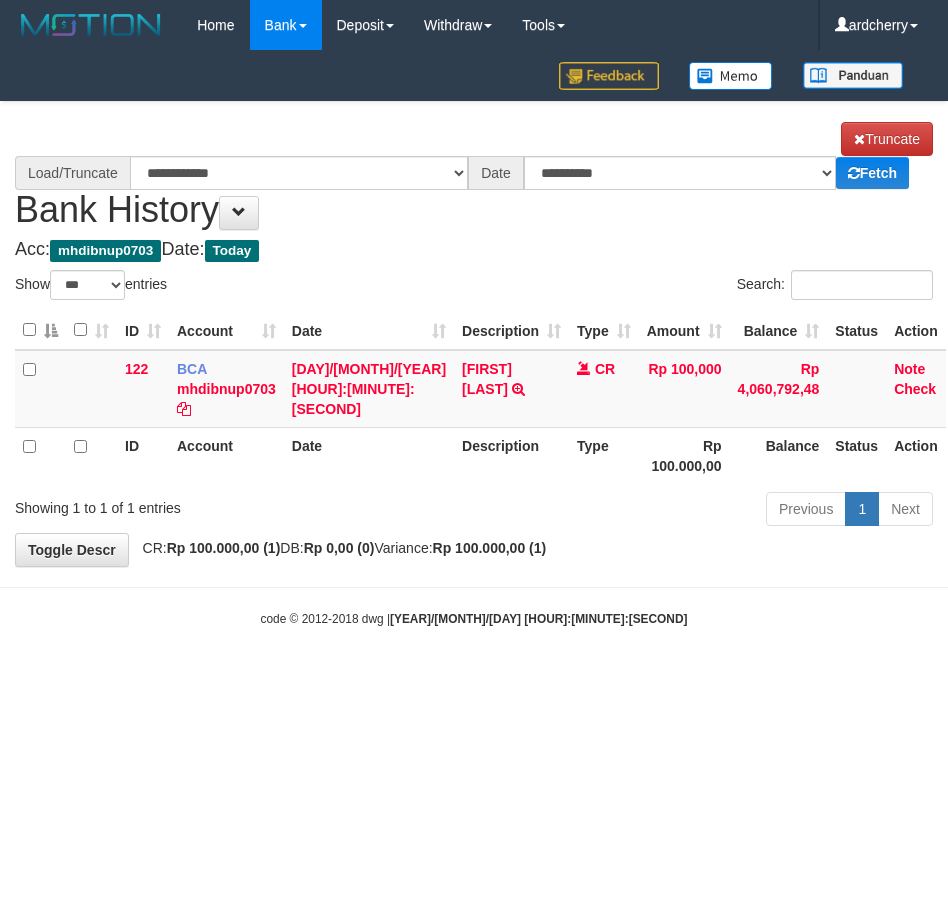 select on "***" 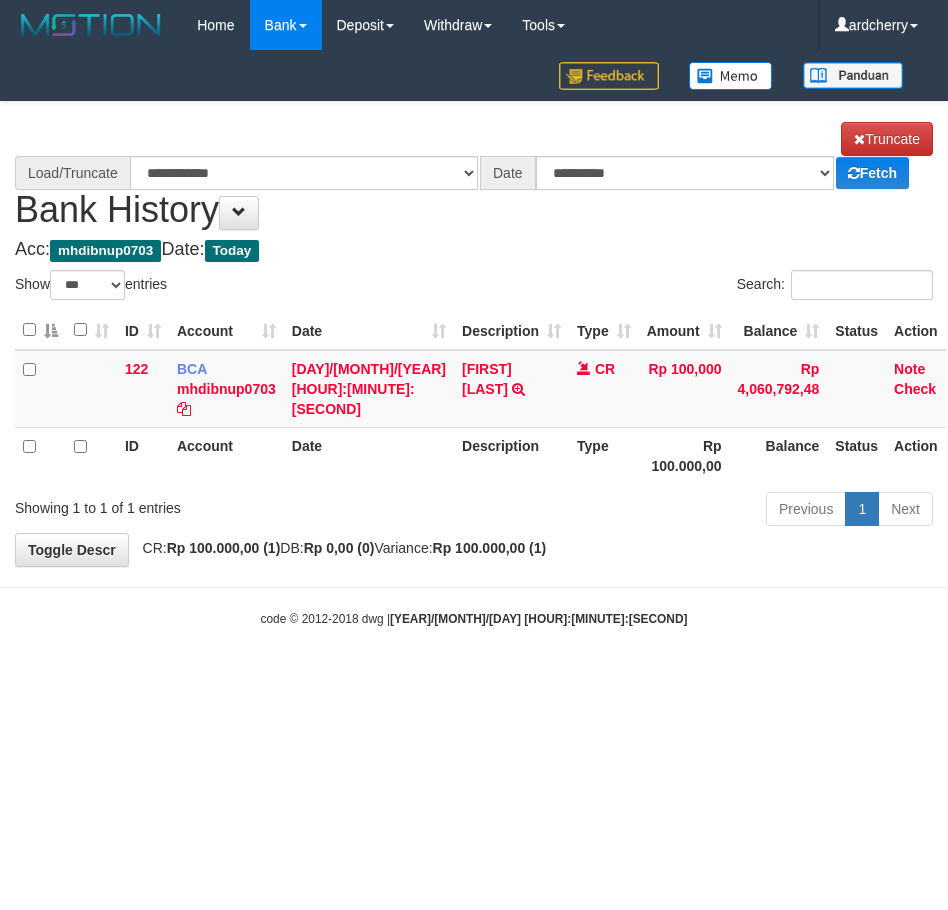 scroll, scrollTop: 0, scrollLeft: 0, axis: both 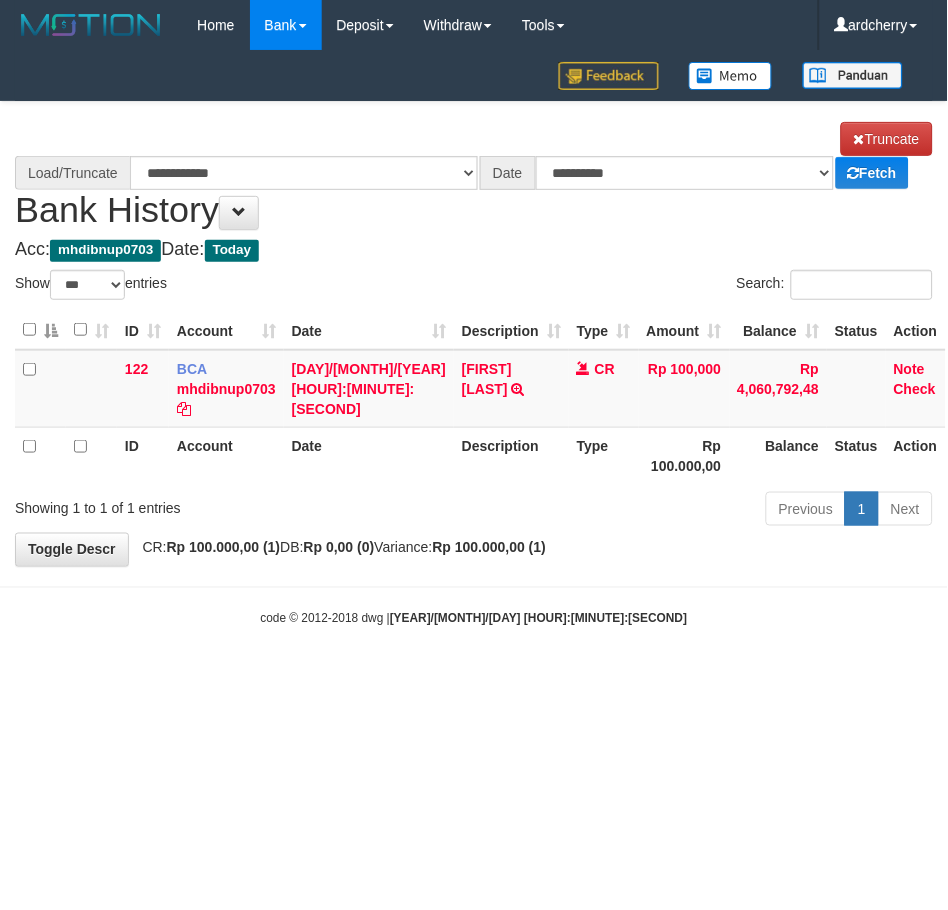 select on "****" 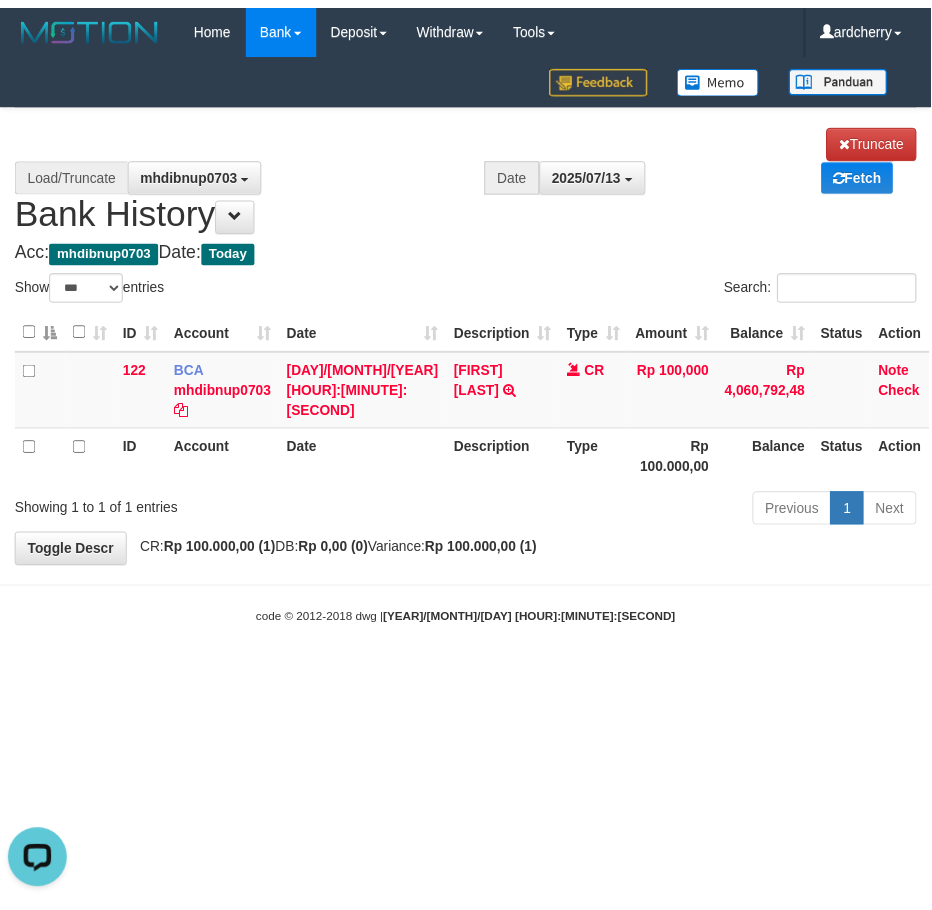 scroll, scrollTop: 0, scrollLeft: 0, axis: both 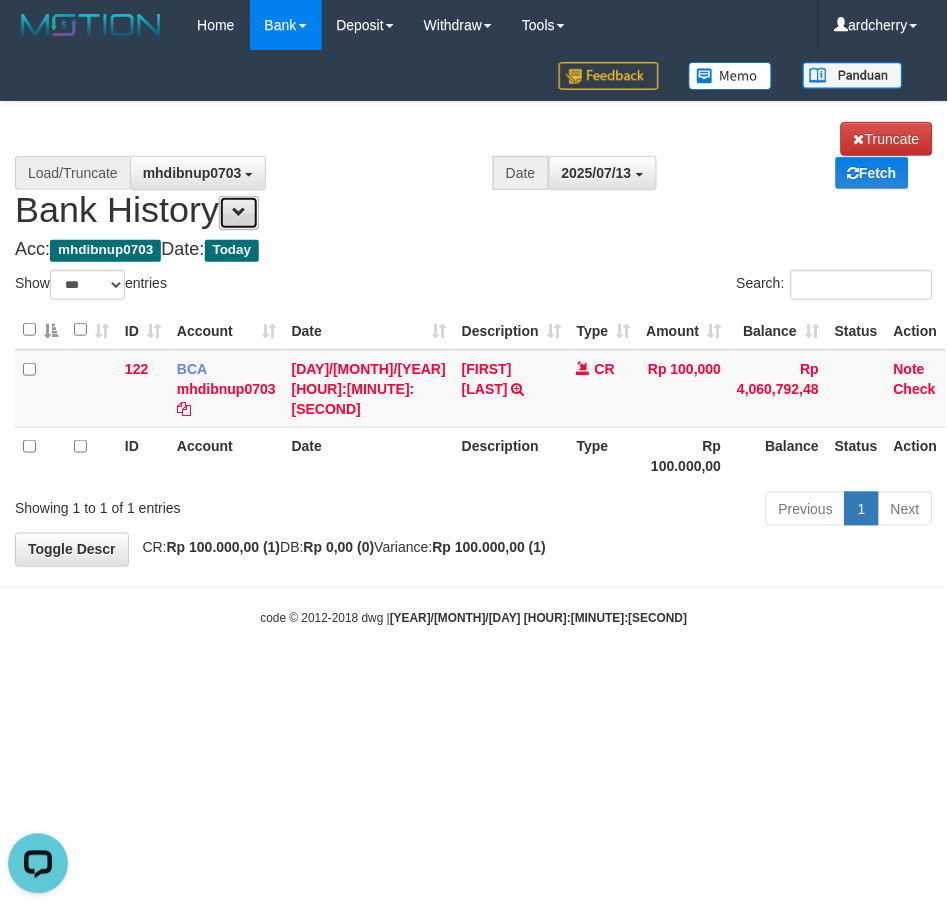 click at bounding box center (239, 212) 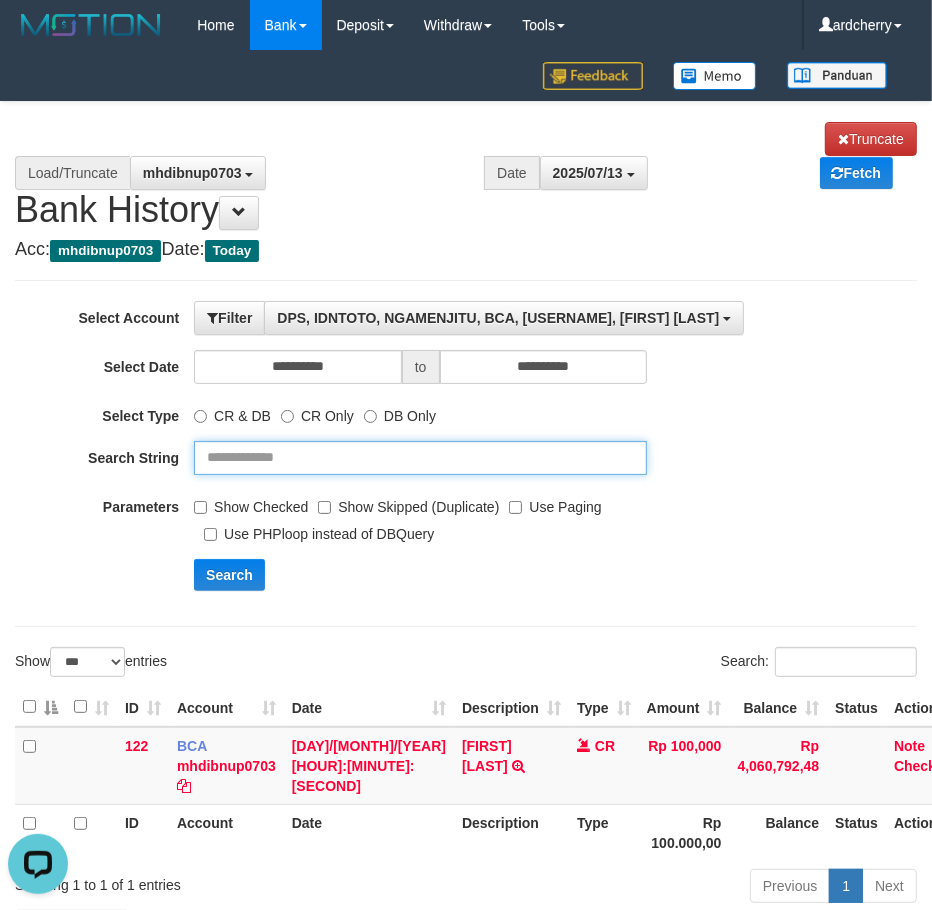 click at bounding box center (420, 458) 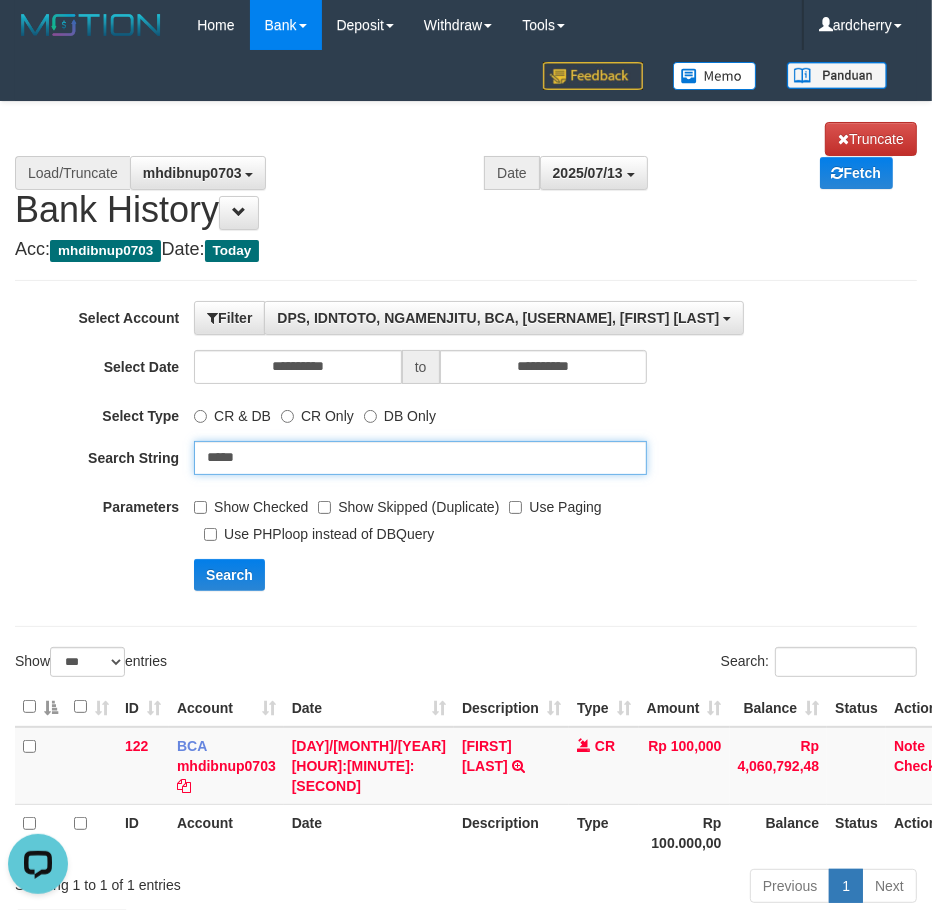 type on "*****" 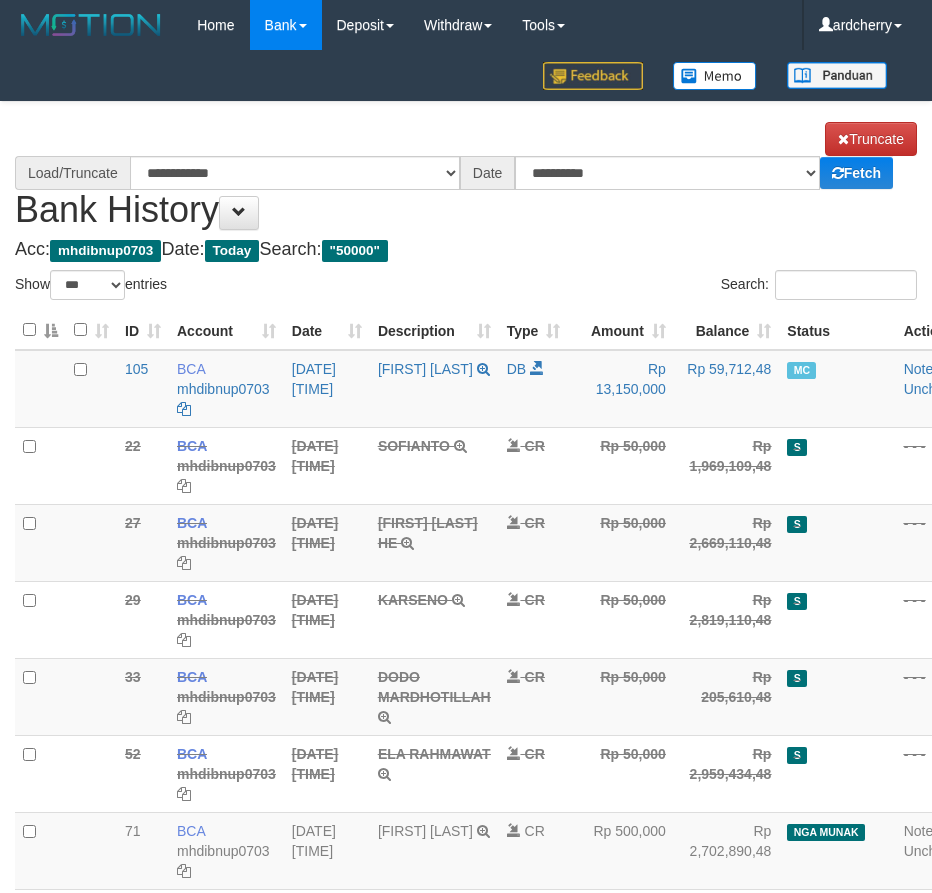select on "***" 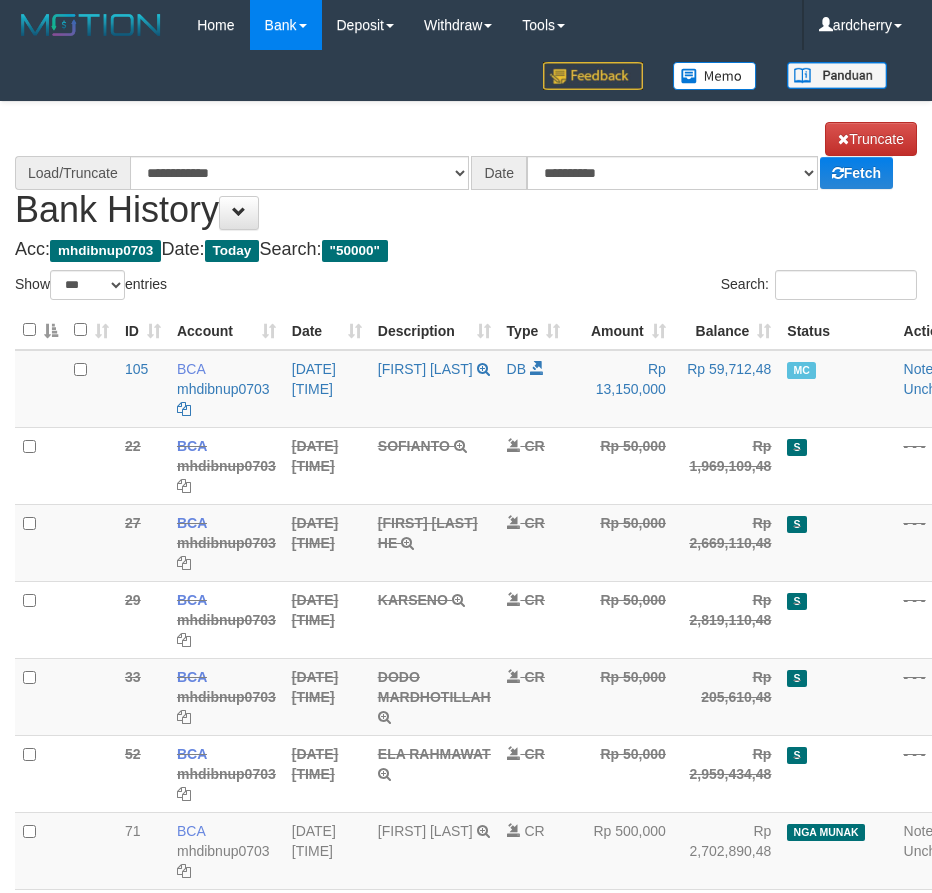 scroll, scrollTop: 0, scrollLeft: 0, axis: both 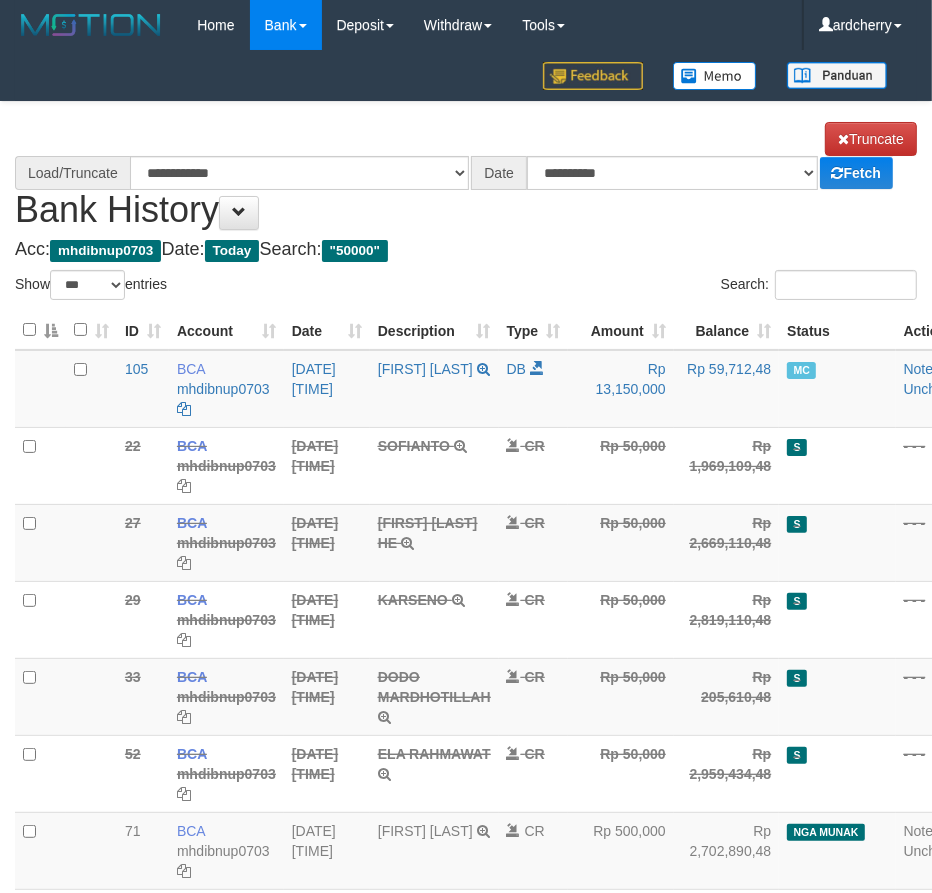 select on "****" 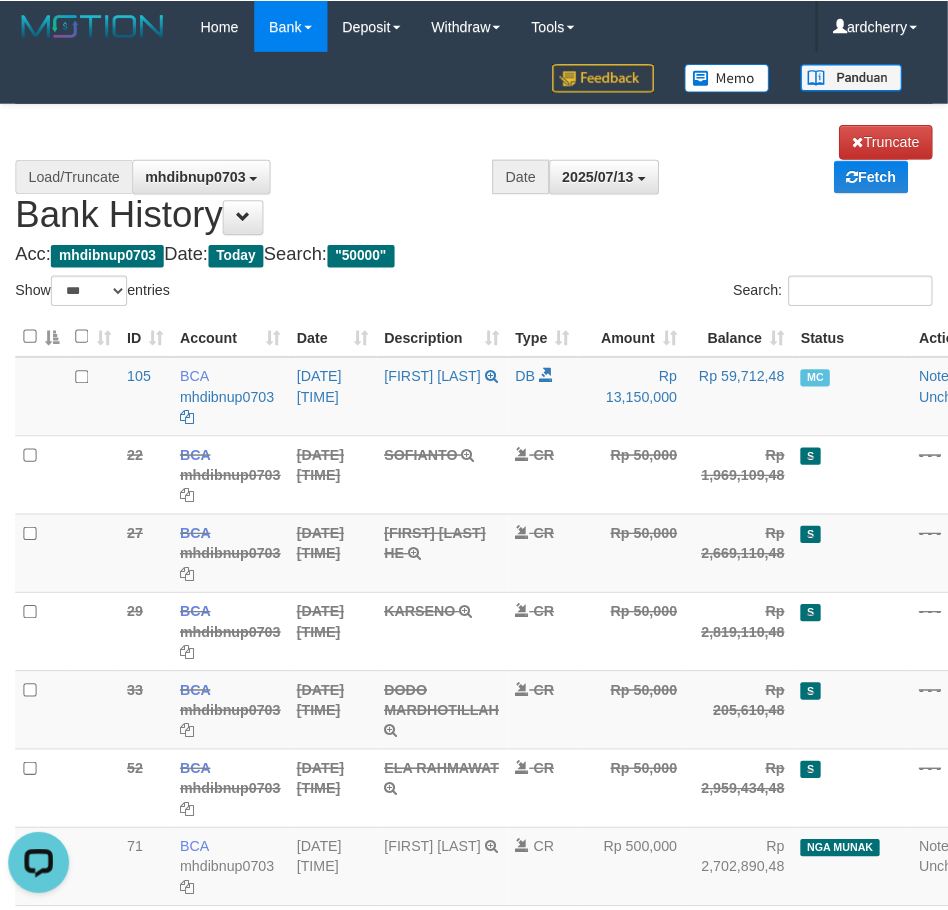 scroll, scrollTop: 0, scrollLeft: 0, axis: both 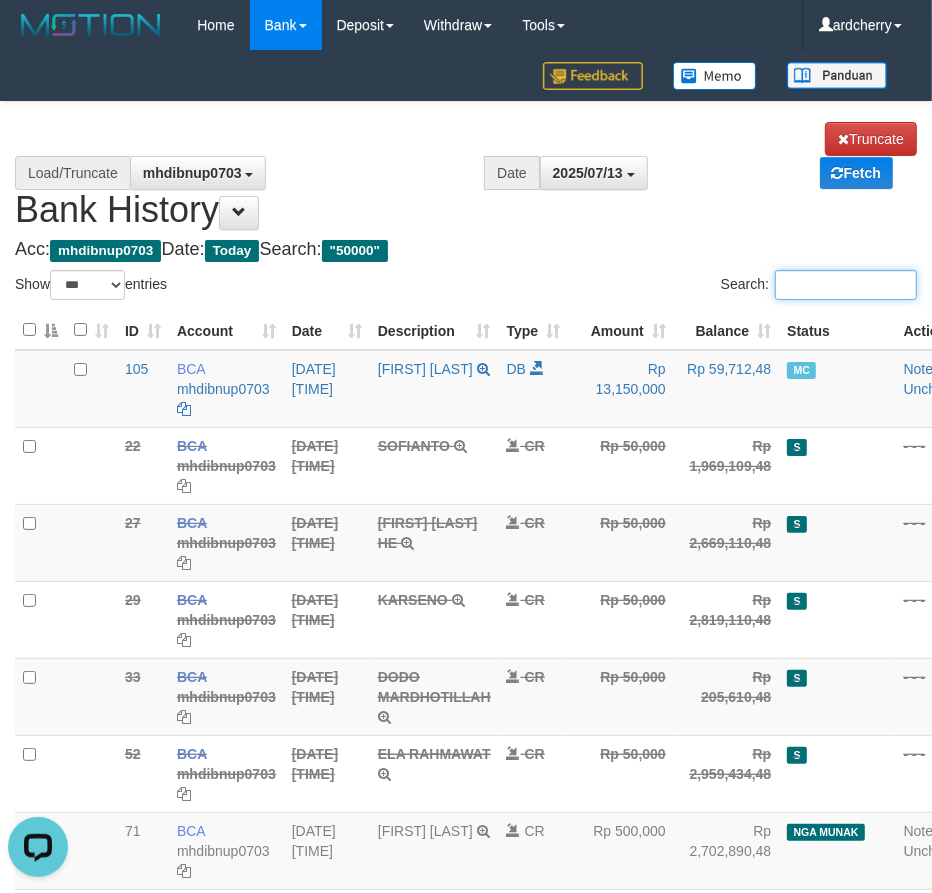 click on "Search:" at bounding box center (846, 285) 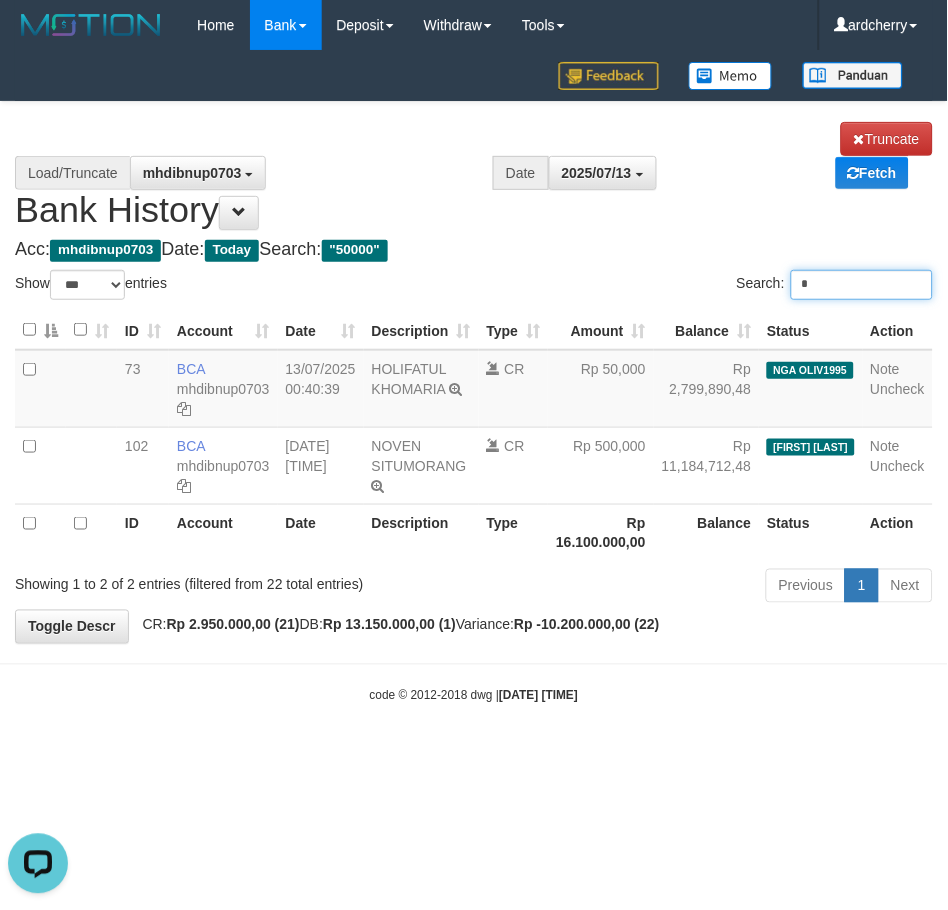 click on "*" at bounding box center [862, 285] 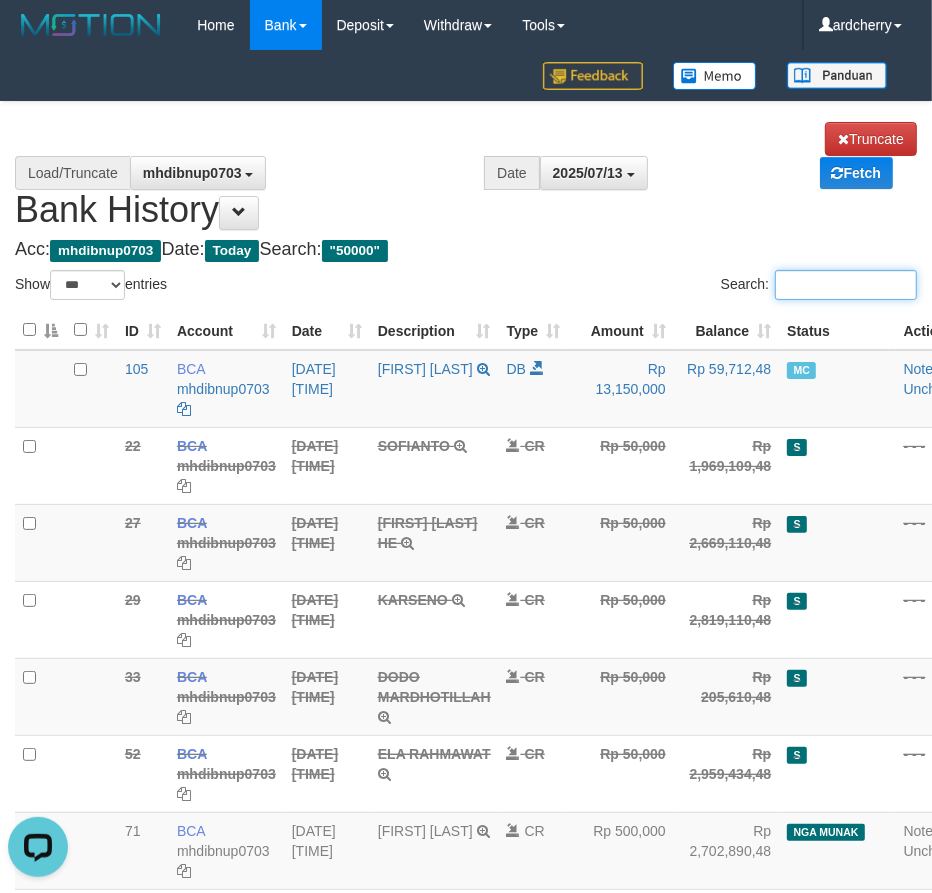 paste on "**********" 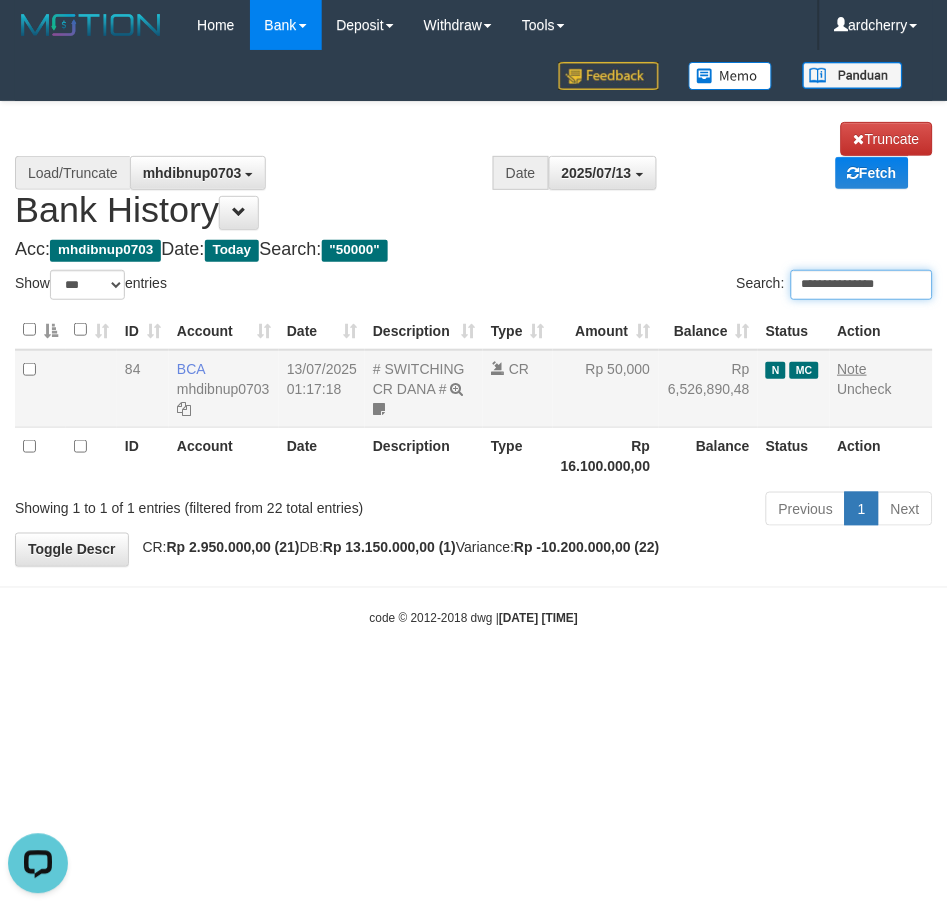 type on "**********" 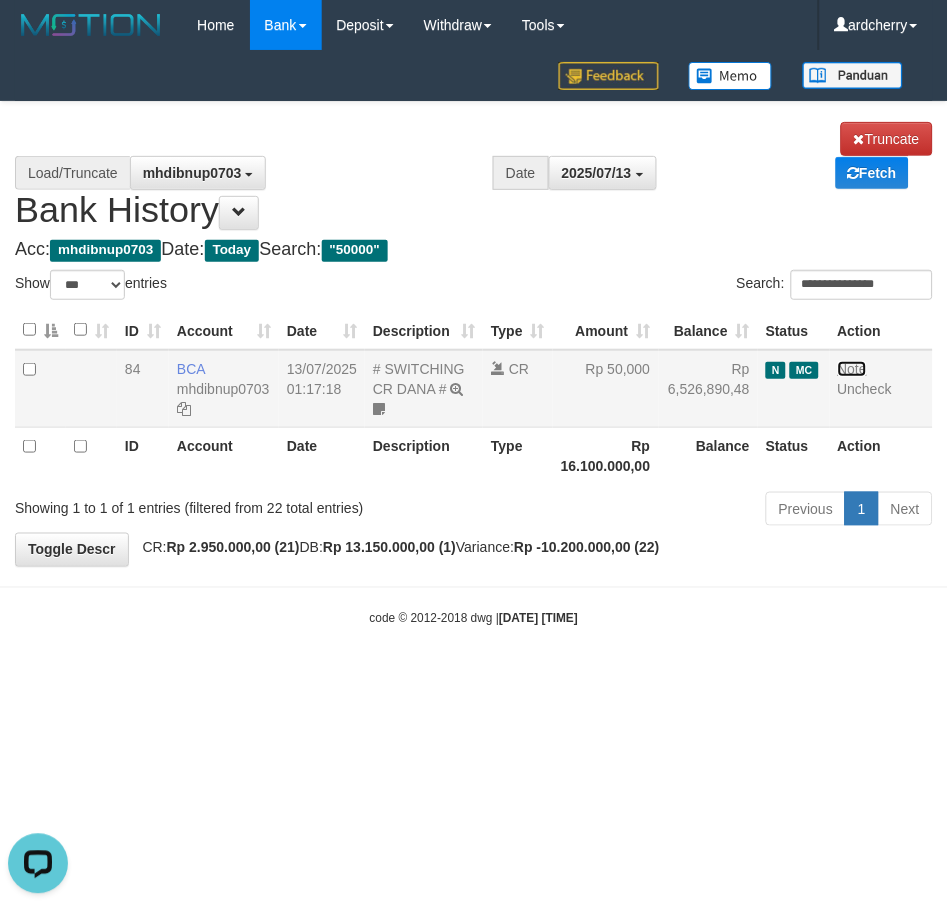 click on "Note" at bounding box center [853, 369] 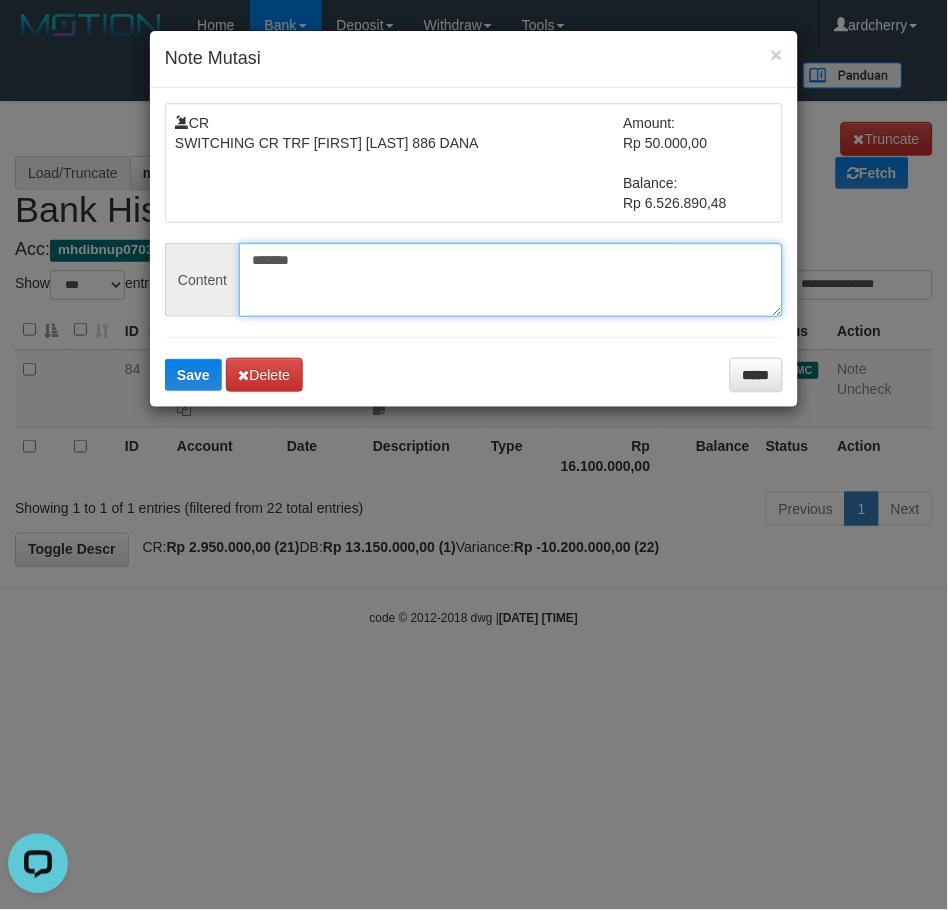click on "*******" at bounding box center [511, 280] 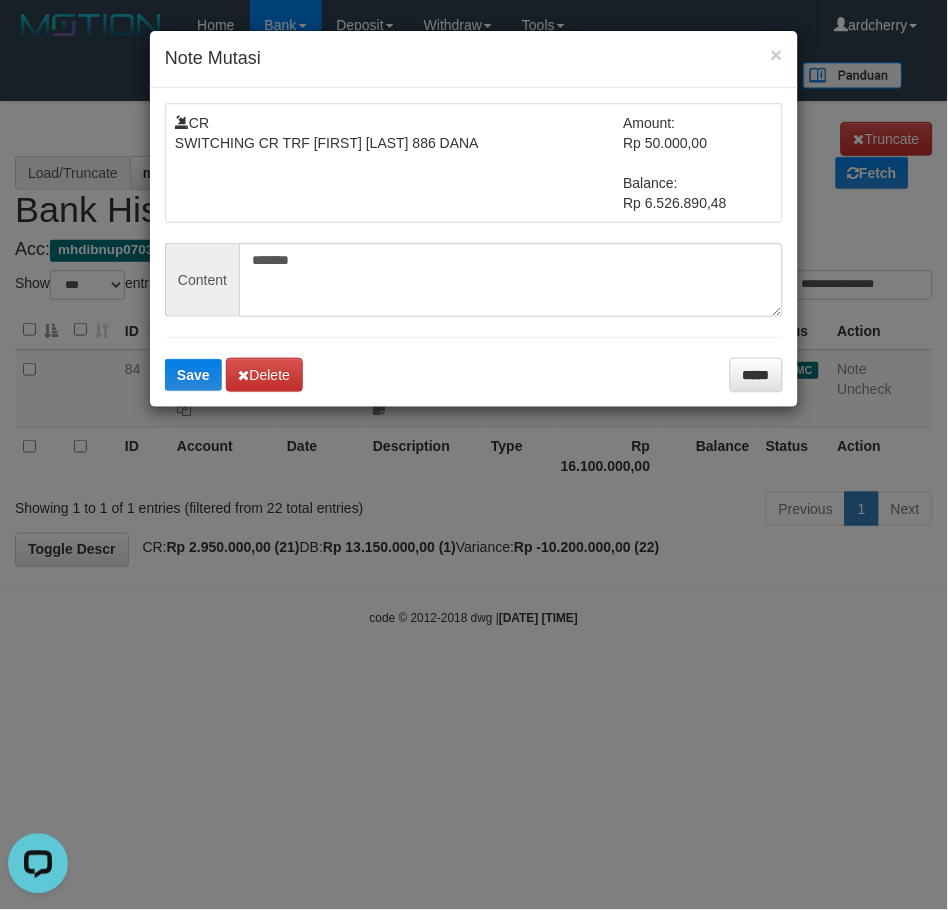 click on "× Note Mutasi
CR
SWITCHING CR TRF
[FIRST] [LAST] 886 DANA
Amount:
Rp 50.000,00
Balance:
Rp 6.526.890,48
Content
*******
Save
Delete
*****" at bounding box center (474, 455) 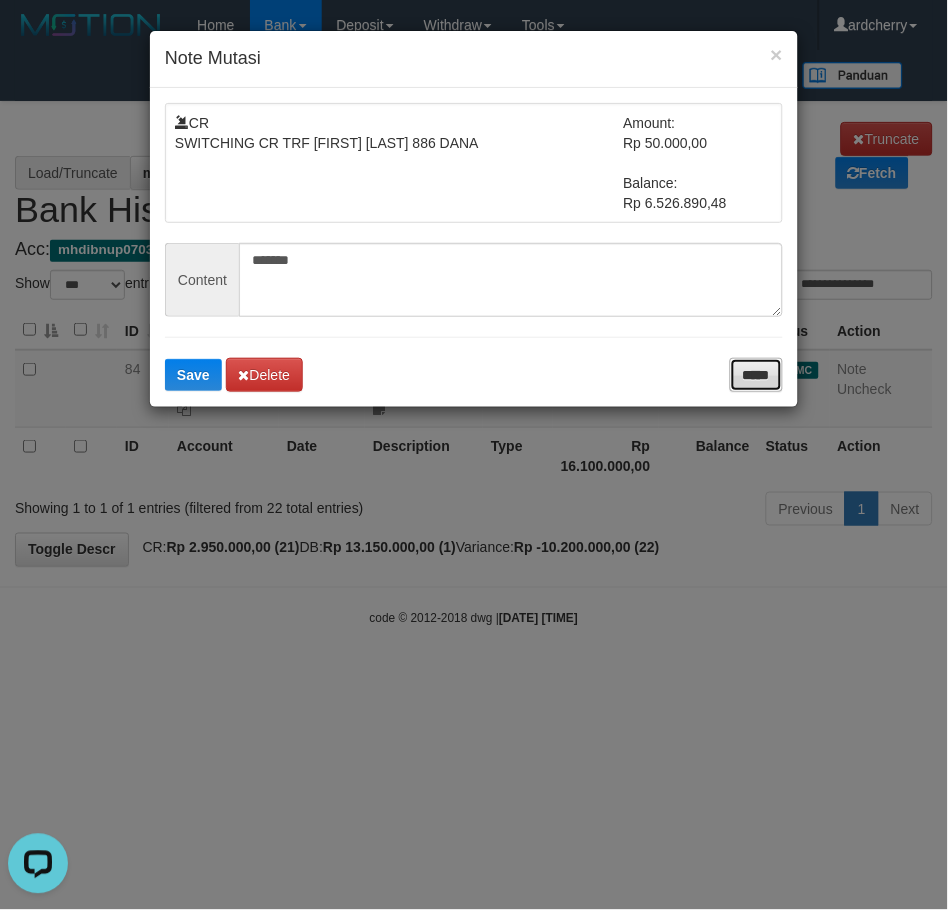 click on "*****" at bounding box center [756, 375] 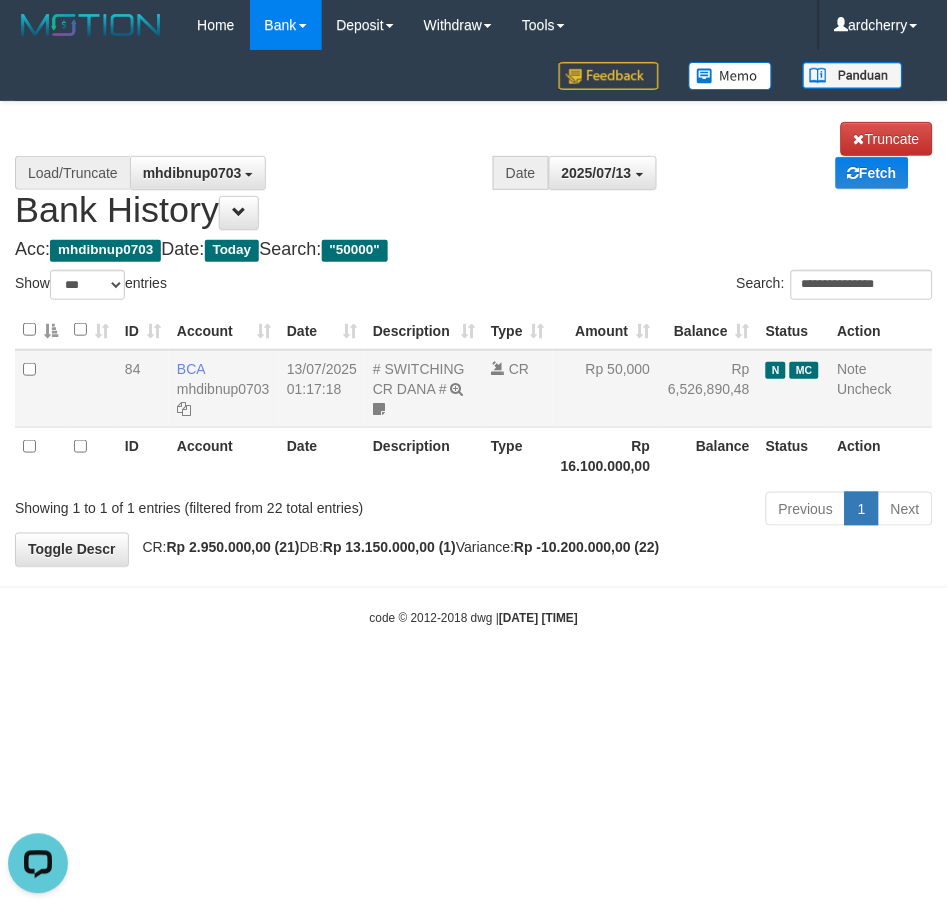 click on "Note
Uncheck" at bounding box center (881, 389) 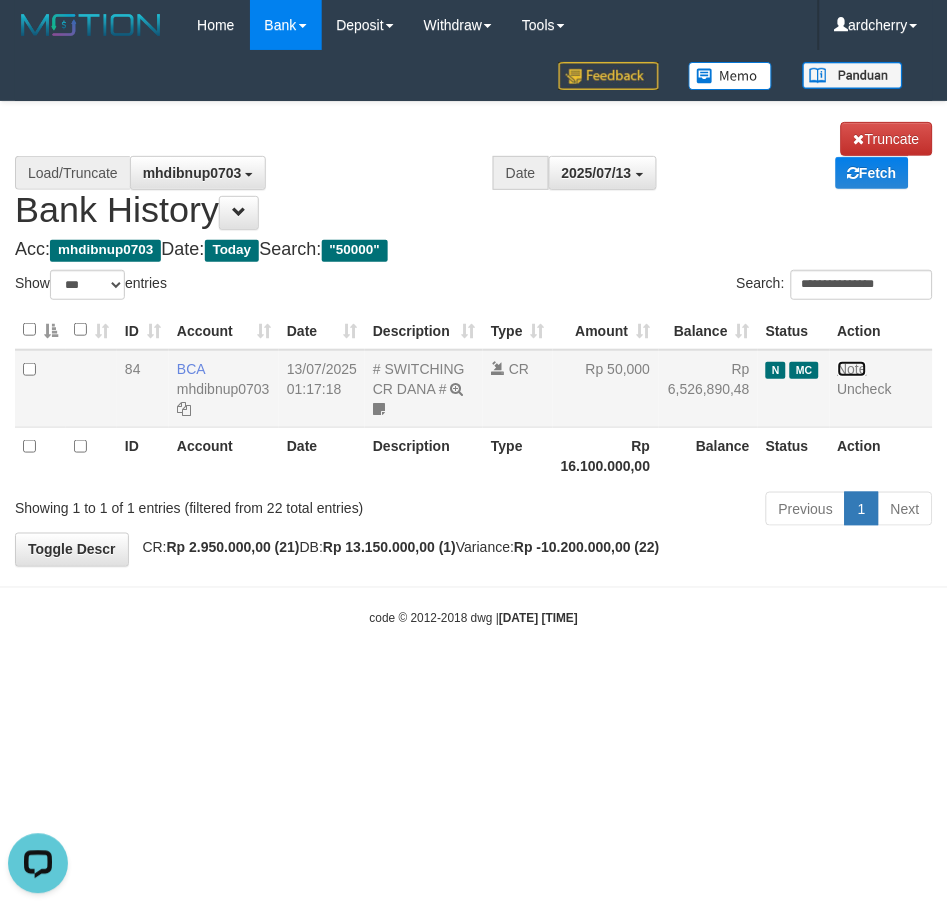 click on "Note" at bounding box center (853, 369) 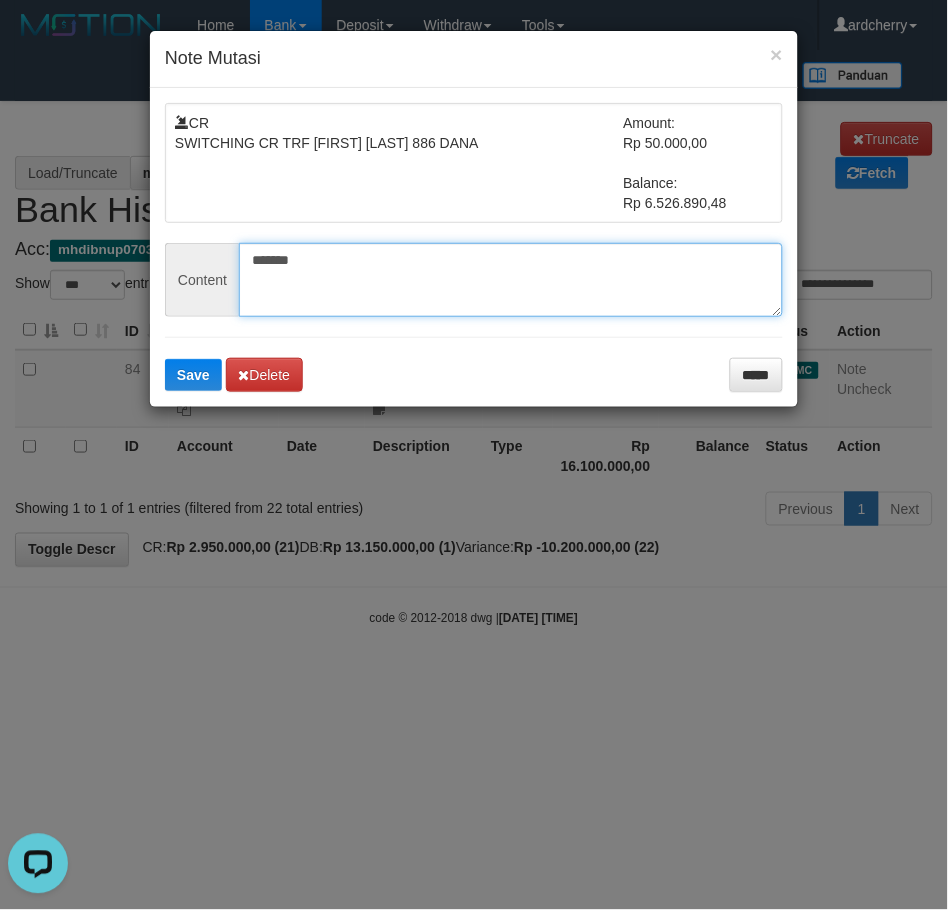 click on "*******" at bounding box center [511, 280] 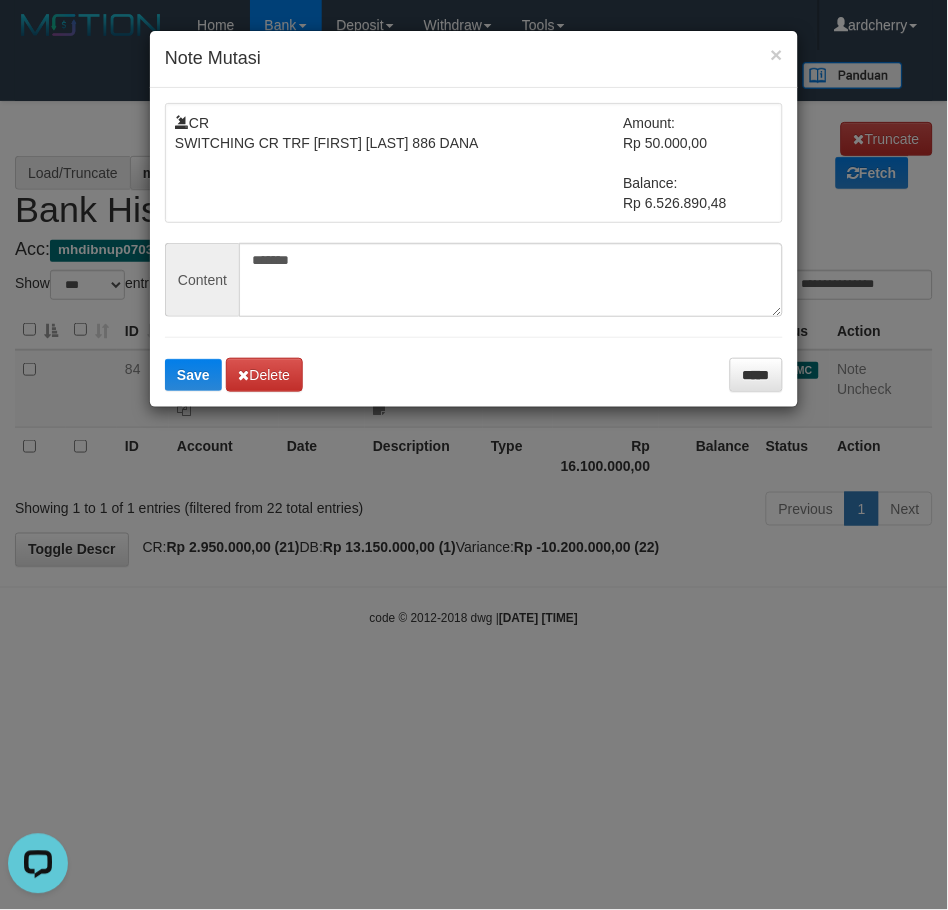 click on "× Note Mutasi
CR
SWITCHING CR TRF
[FIRST] [LAST] 886 DANA
Amount:
Rp 50.000,00
Balance:
Rp 6.526.890,48
Content
*******
Save
Delete
*****" at bounding box center (474, 455) 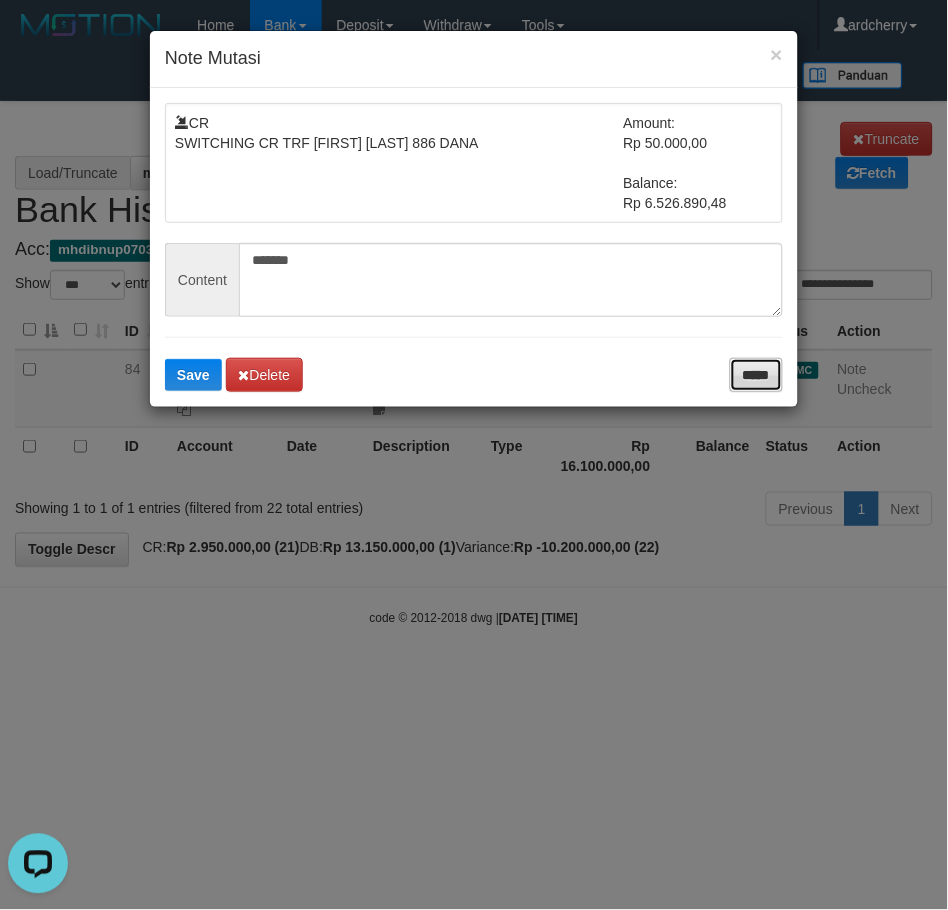 click on "*****" at bounding box center [756, 375] 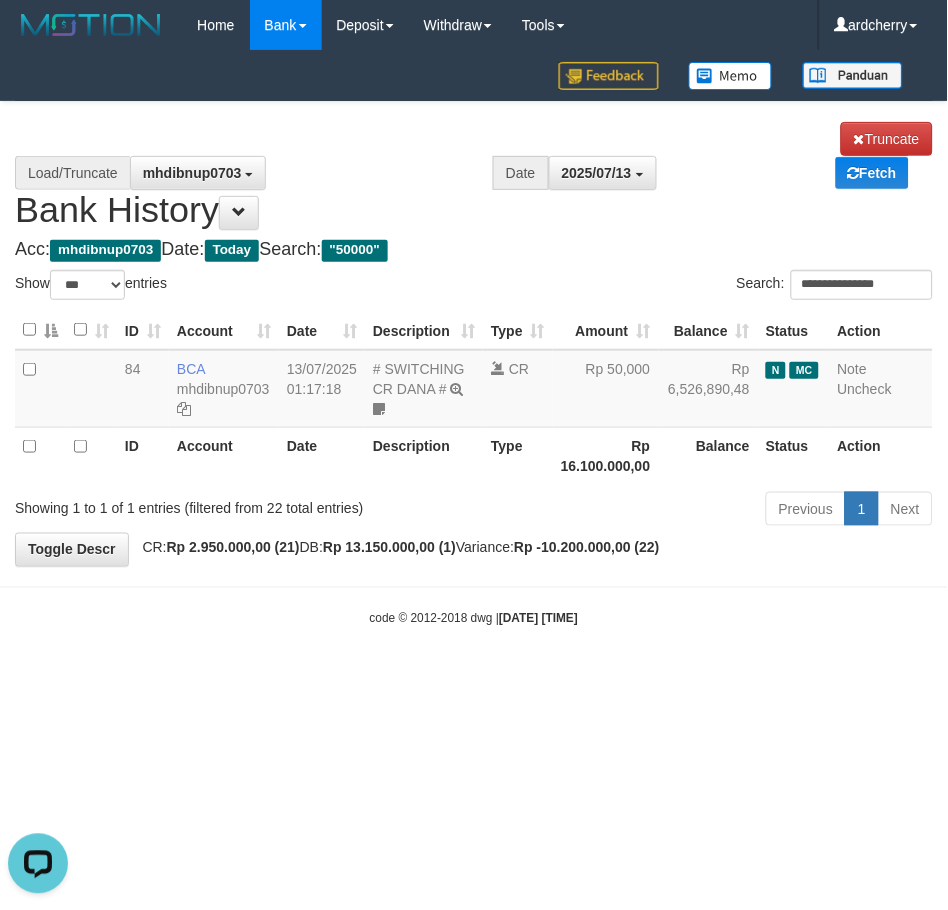 drag, startPoint x: 410, startPoint y: 786, endPoint x: 374, endPoint y: 773, distance: 38.27532 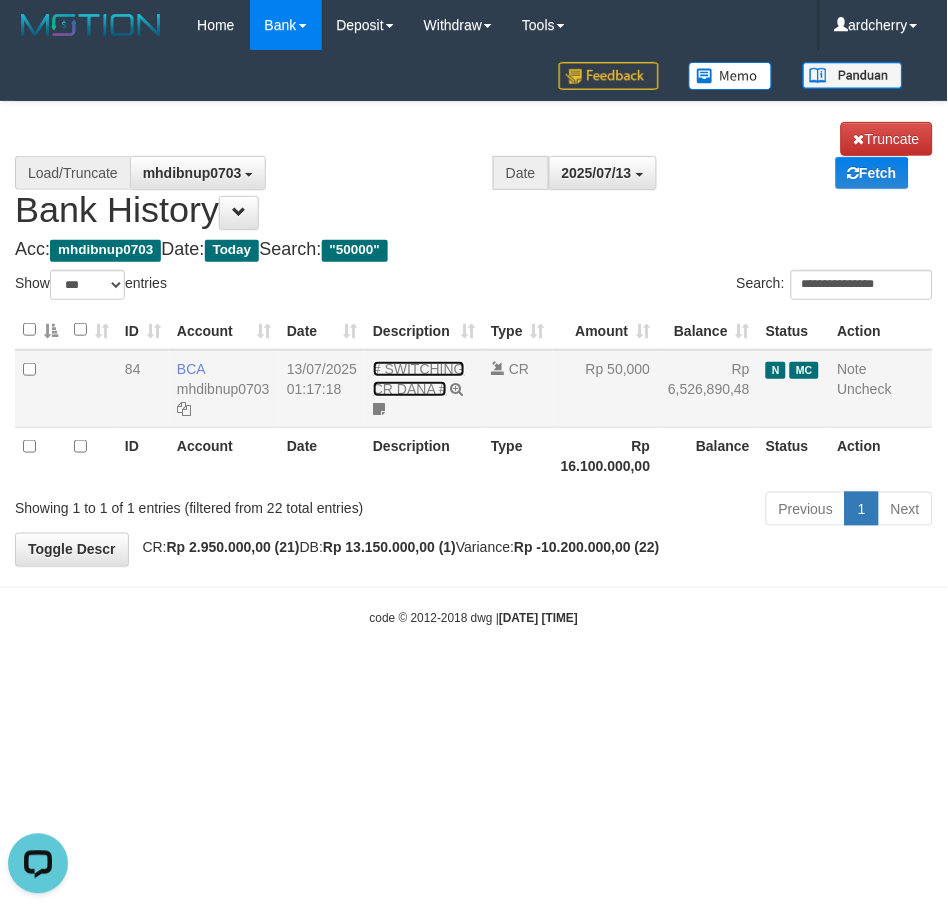 click on "# SWITCHING CR DANA #" at bounding box center [419, 379] 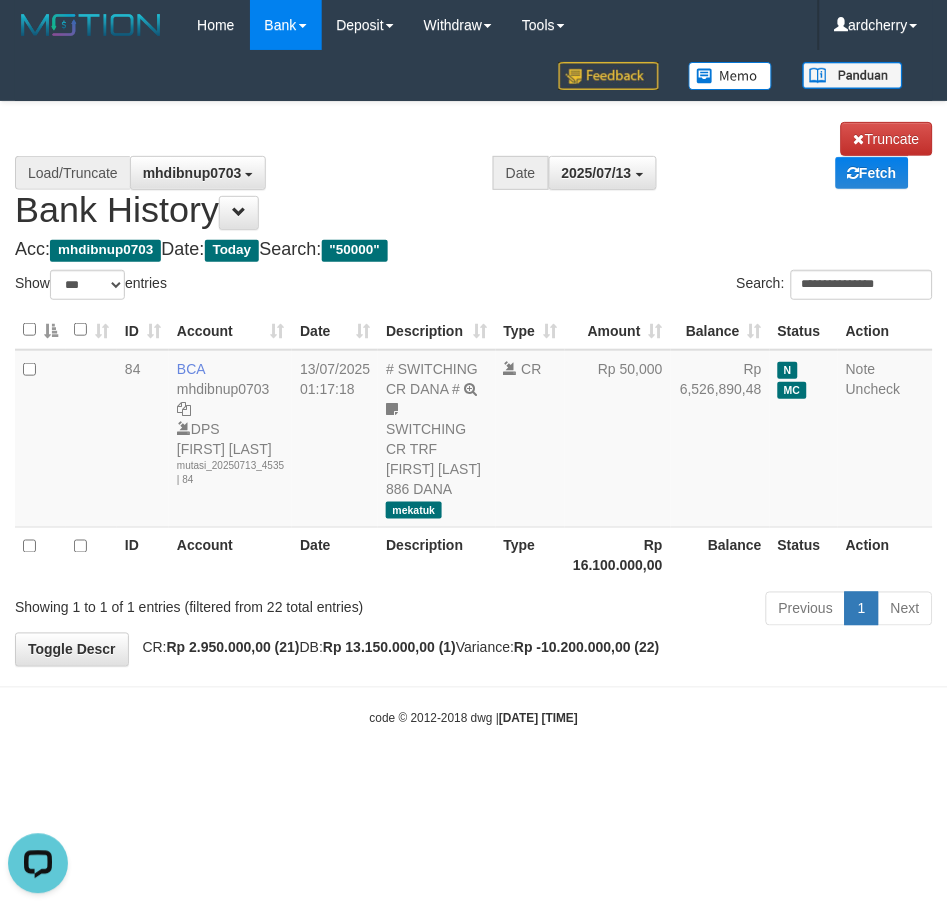 click on "Toggle navigation
Home
Bank
Account List
Load
By Website
Group
[ITOTO]													NGAMENJITU
By Load Group (DPS)
Group ard-1
Group ard-2
Group ard-3
Group ard-4
Mutasi Bank 							 -" at bounding box center (474, 389) 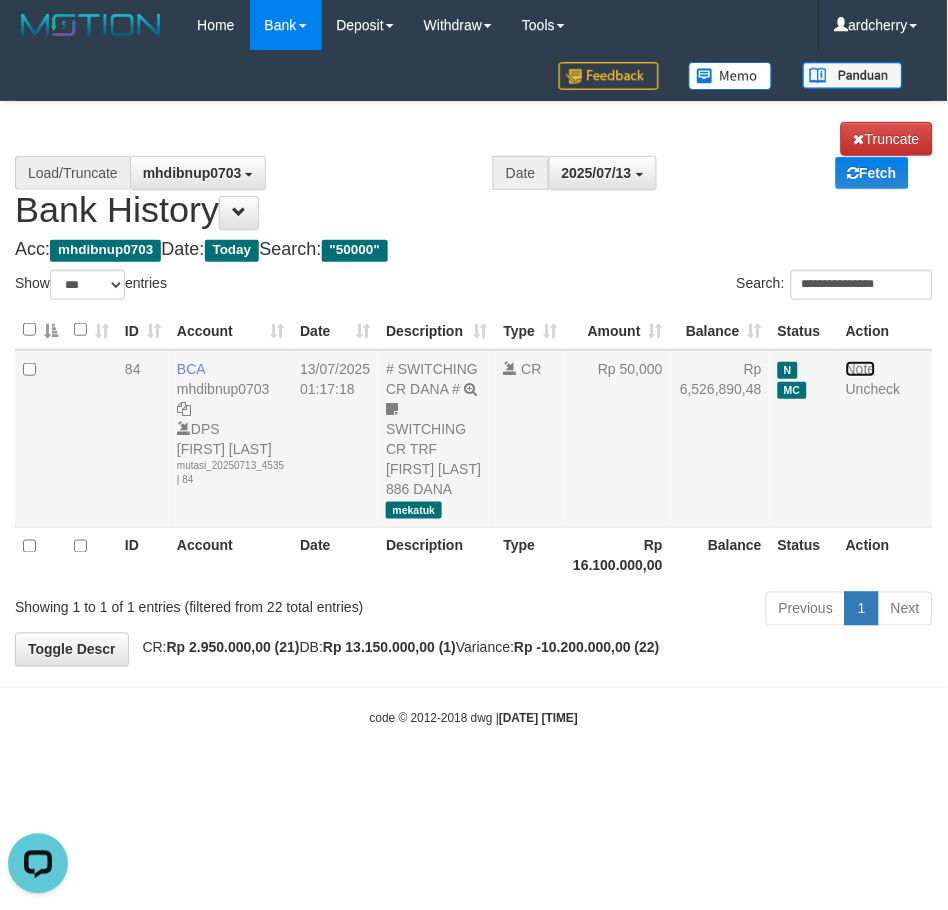 click on "Note" at bounding box center (861, 369) 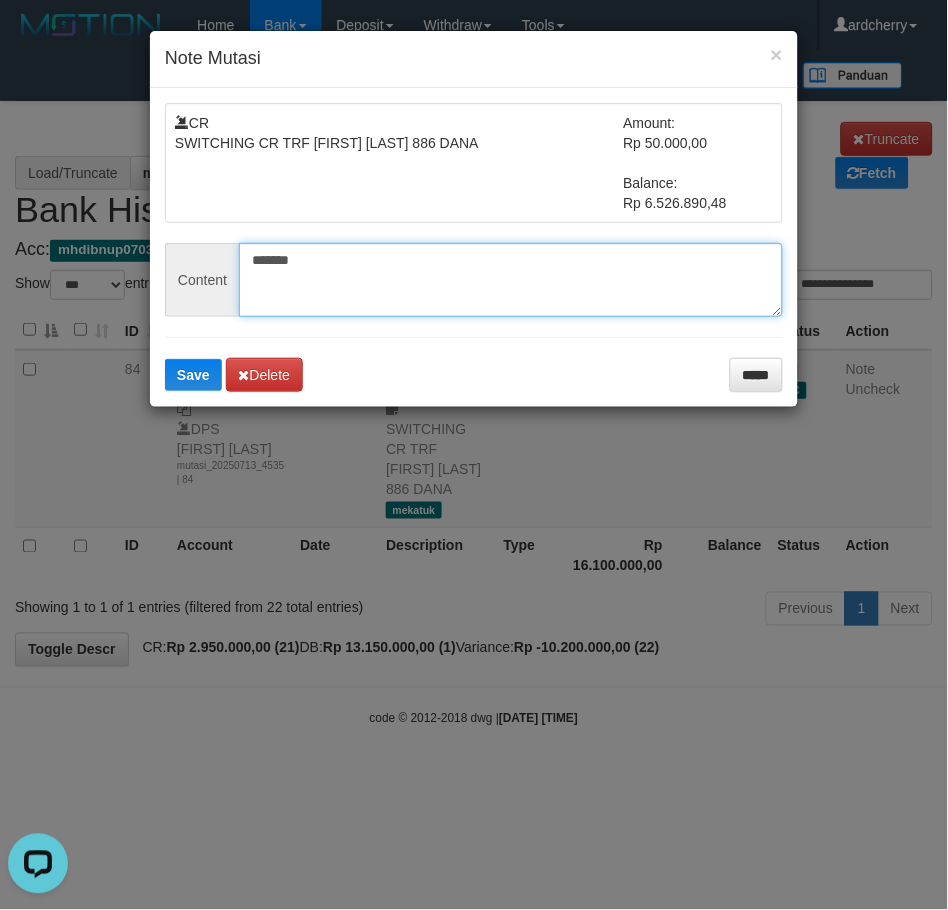 click on "*******" at bounding box center [511, 280] 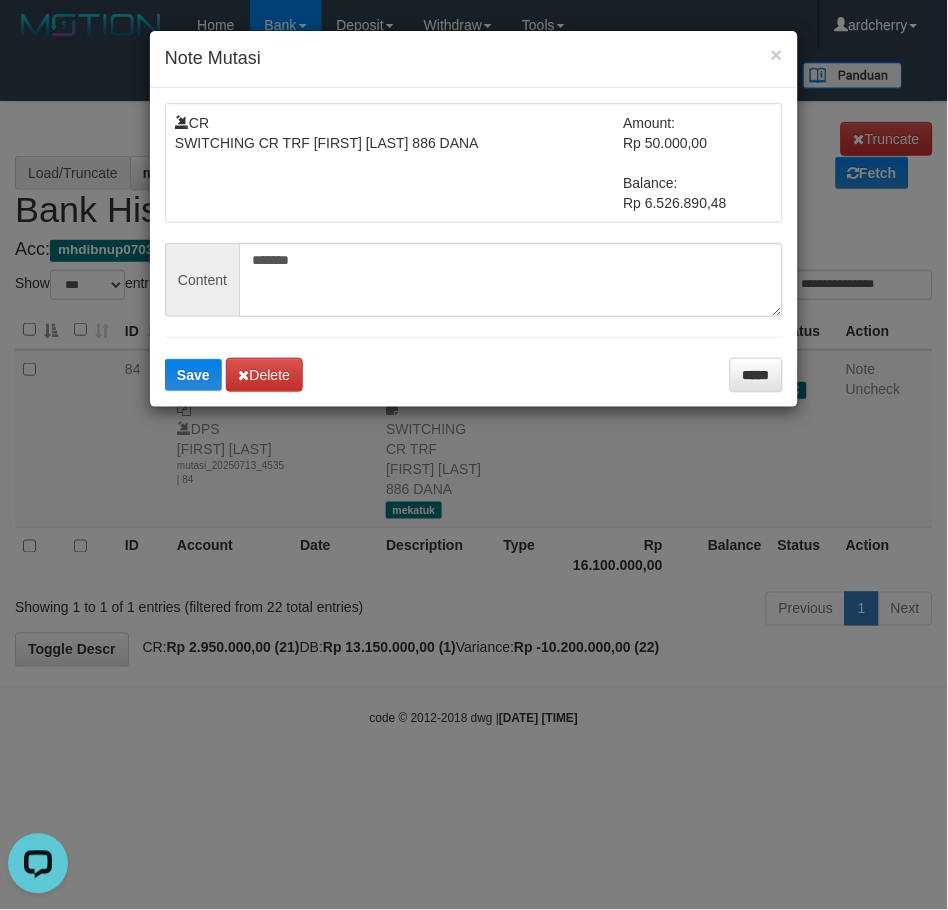 click on "× Note Mutasi
CR
SWITCHING CR TRF
[FIRST] [LAST] 886 DANA
Amount:
Rp 50.000,00
Balance:
Rp 6.526.890,48
Content
*******
Save
Delete
*****" at bounding box center [474, 455] 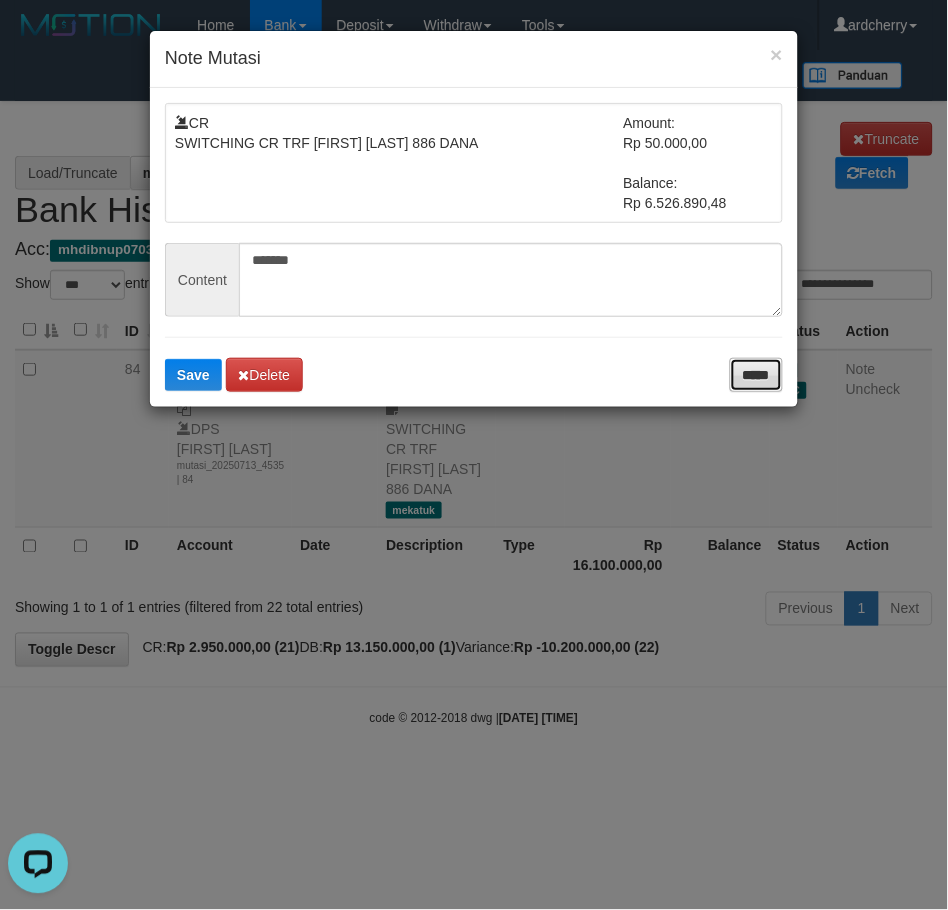 click on "*****" at bounding box center [756, 375] 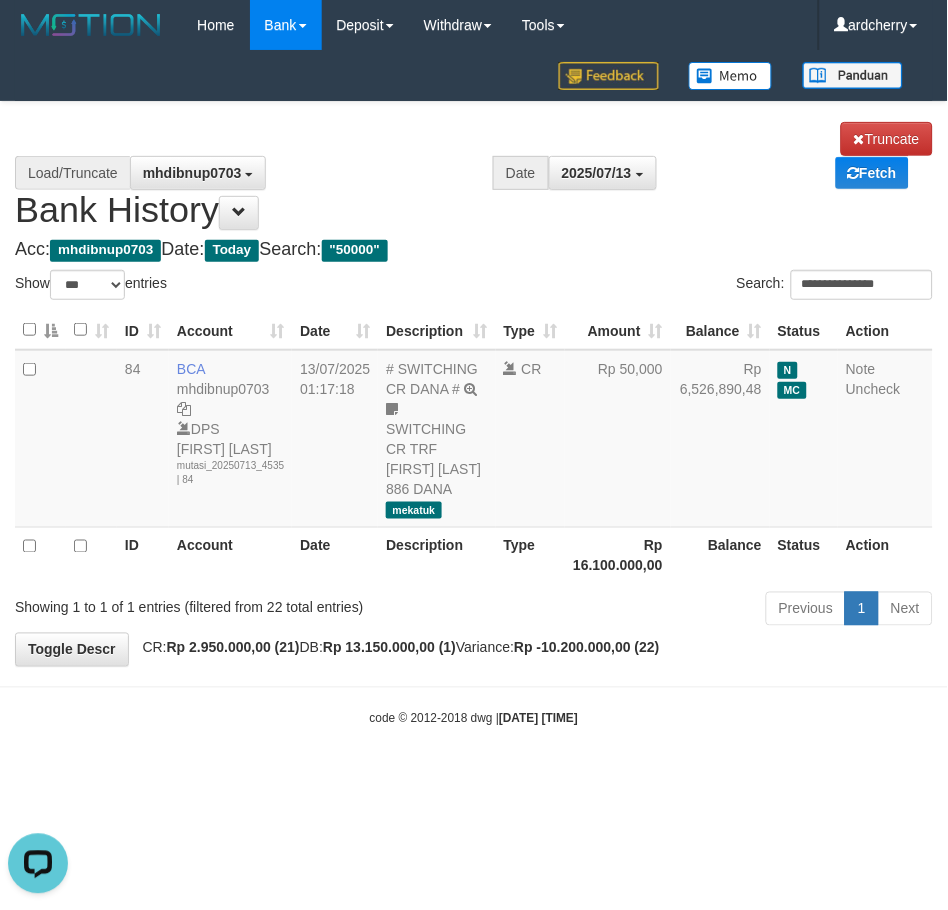 click on "Toggle navigation
Home
Bank
Account List
Load
By Website
Group
[ITOTO]													NGAMENJITU
By Load Group (DPS)
Group ard-1
Group ard-2
Group ard-3
Group ard-4" at bounding box center (474, 389) 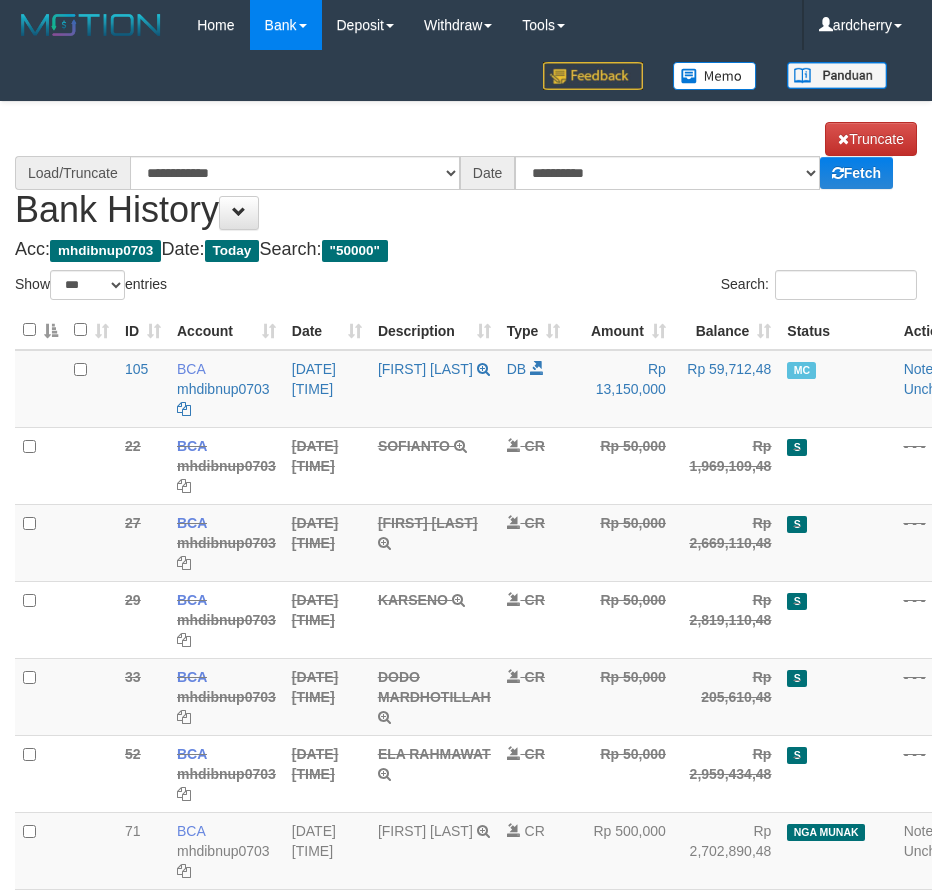 select on "***" 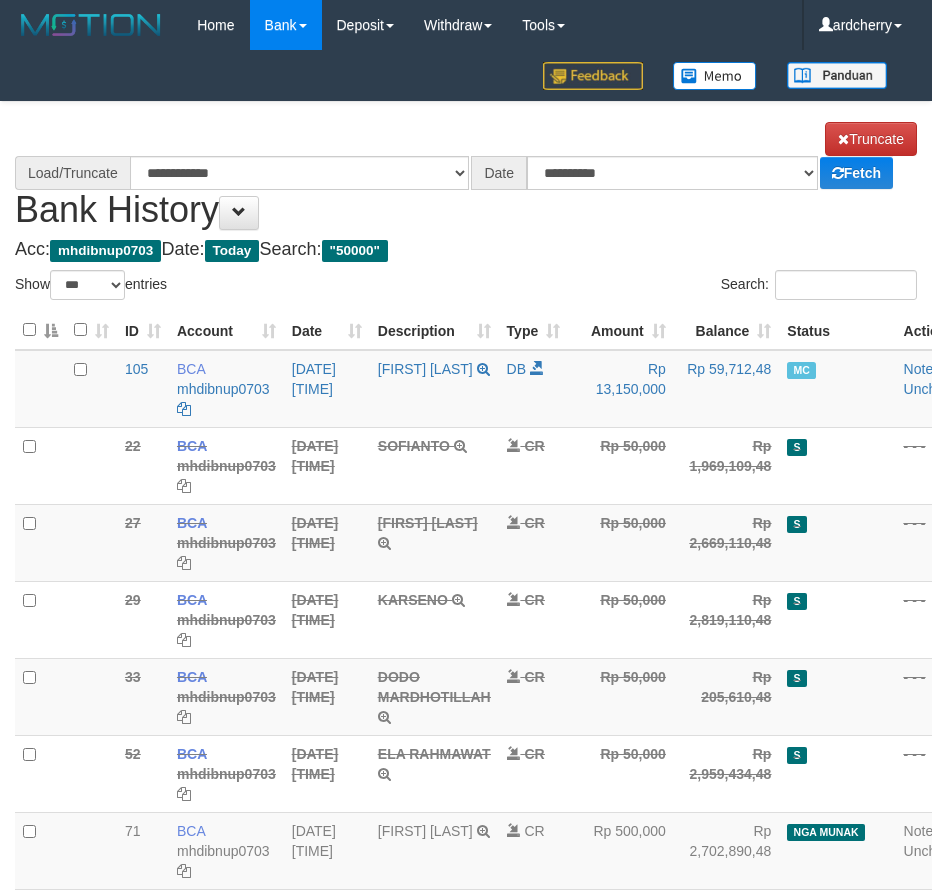 scroll, scrollTop: 0, scrollLeft: 0, axis: both 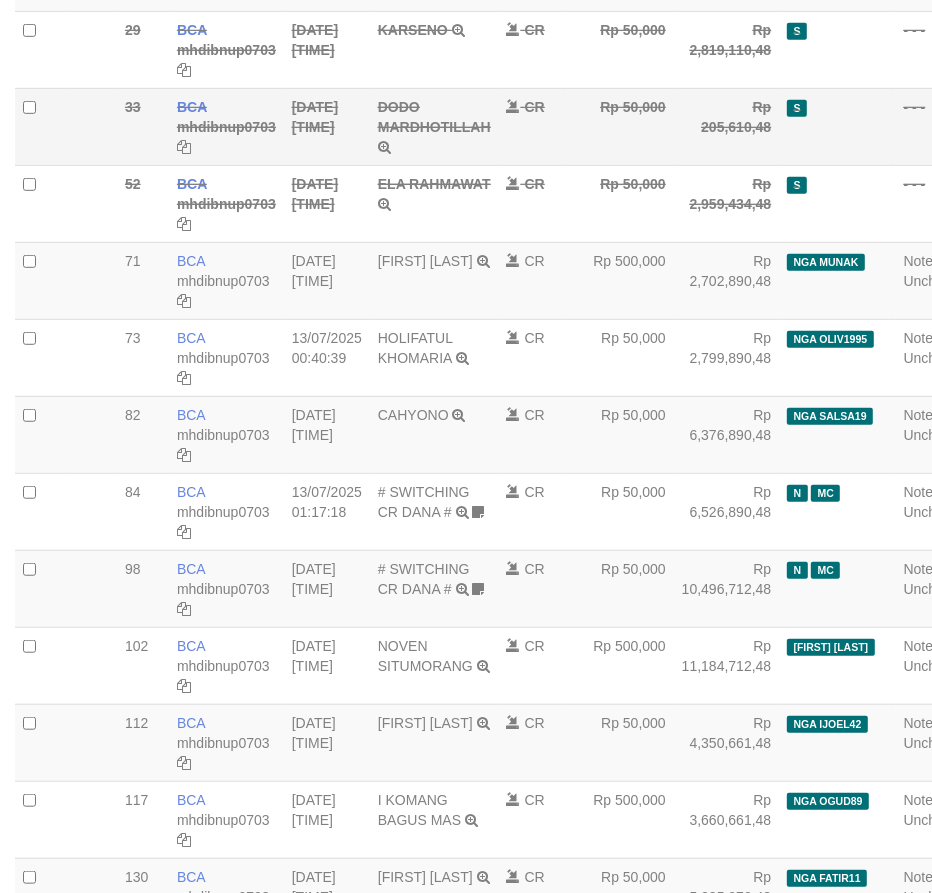 select on "****" 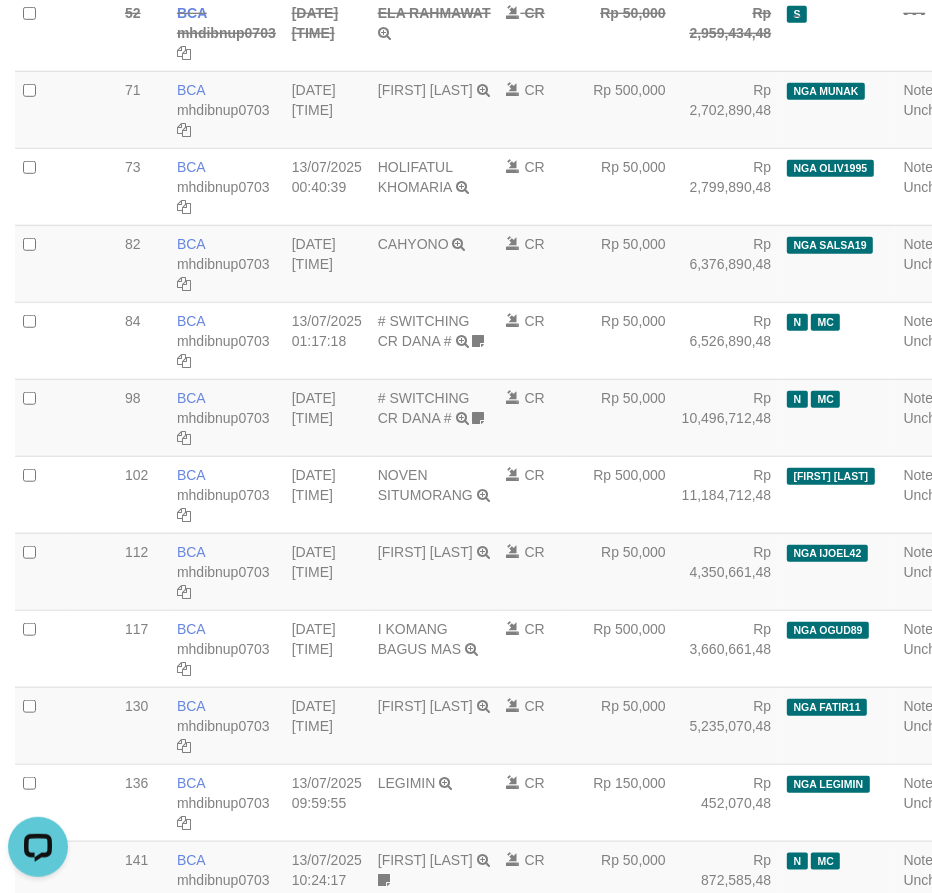 scroll, scrollTop: 0, scrollLeft: 0, axis: both 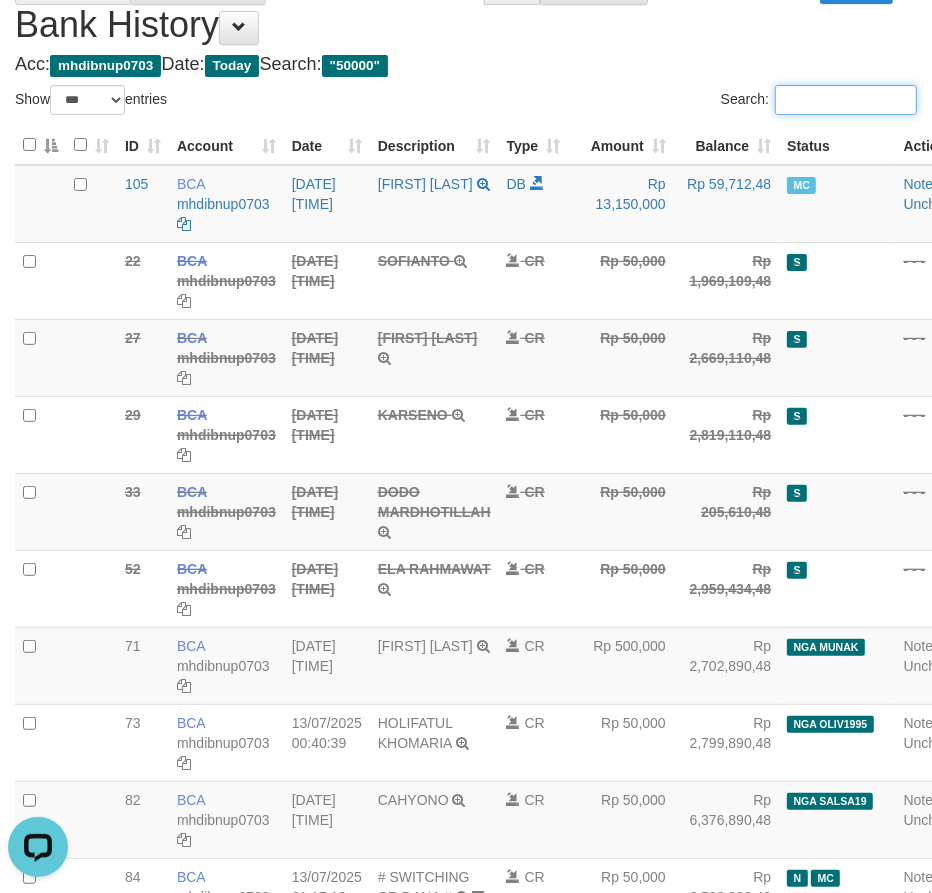 click on "Search:" at bounding box center [846, 100] 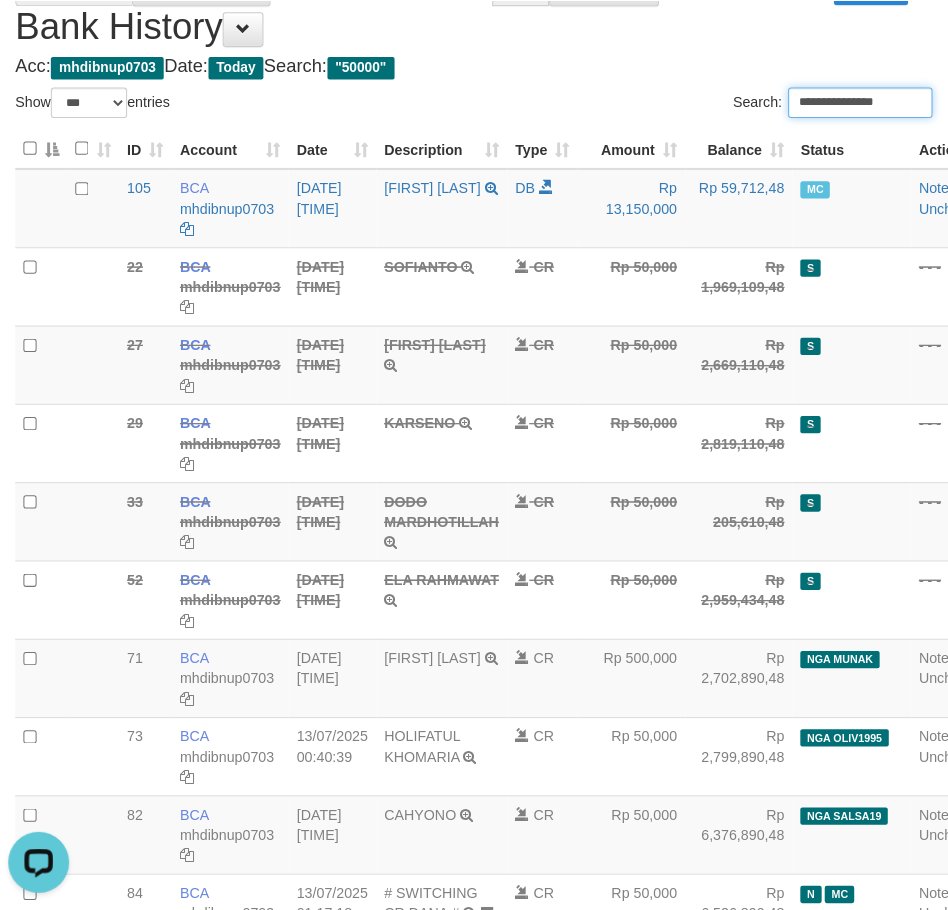 scroll, scrollTop: 0, scrollLeft: 0, axis: both 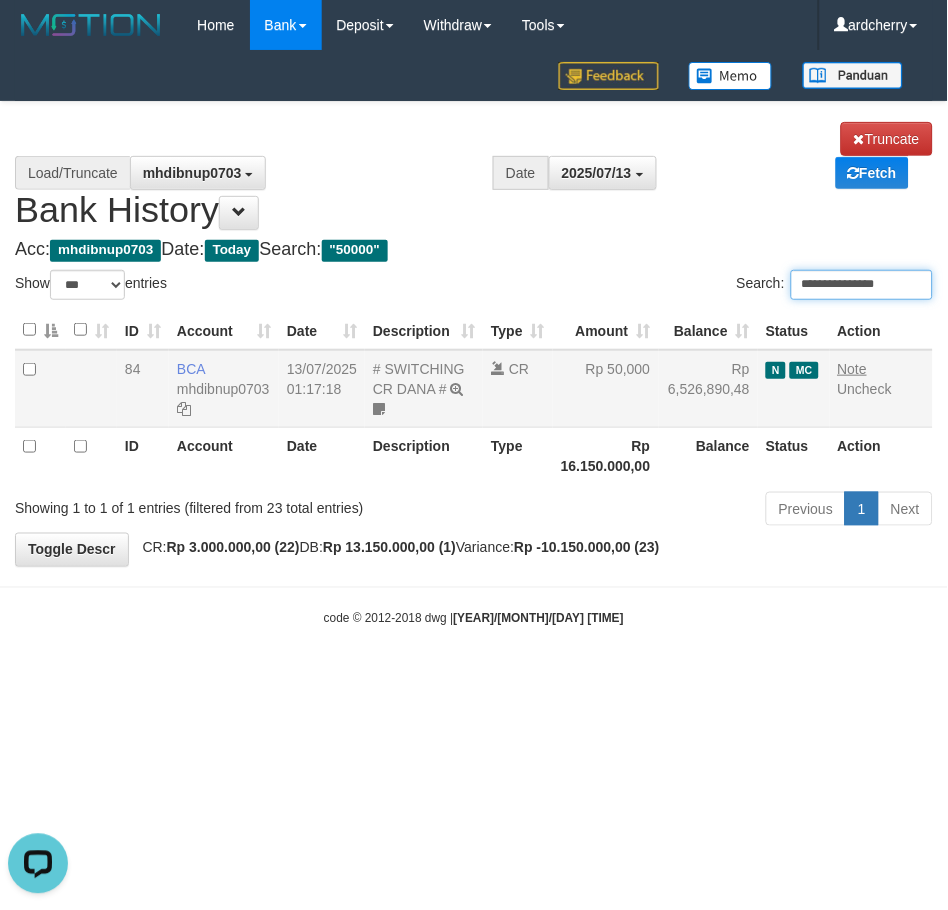 type on "**********" 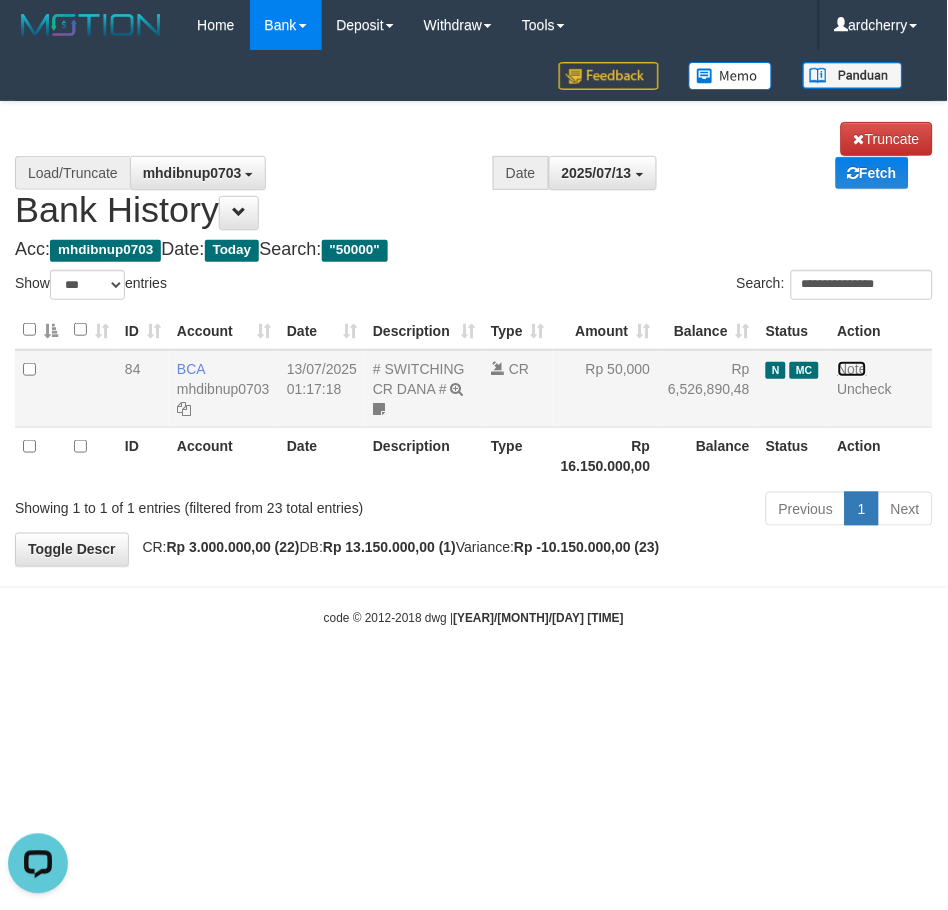 click on "Note" at bounding box center (853, 369) 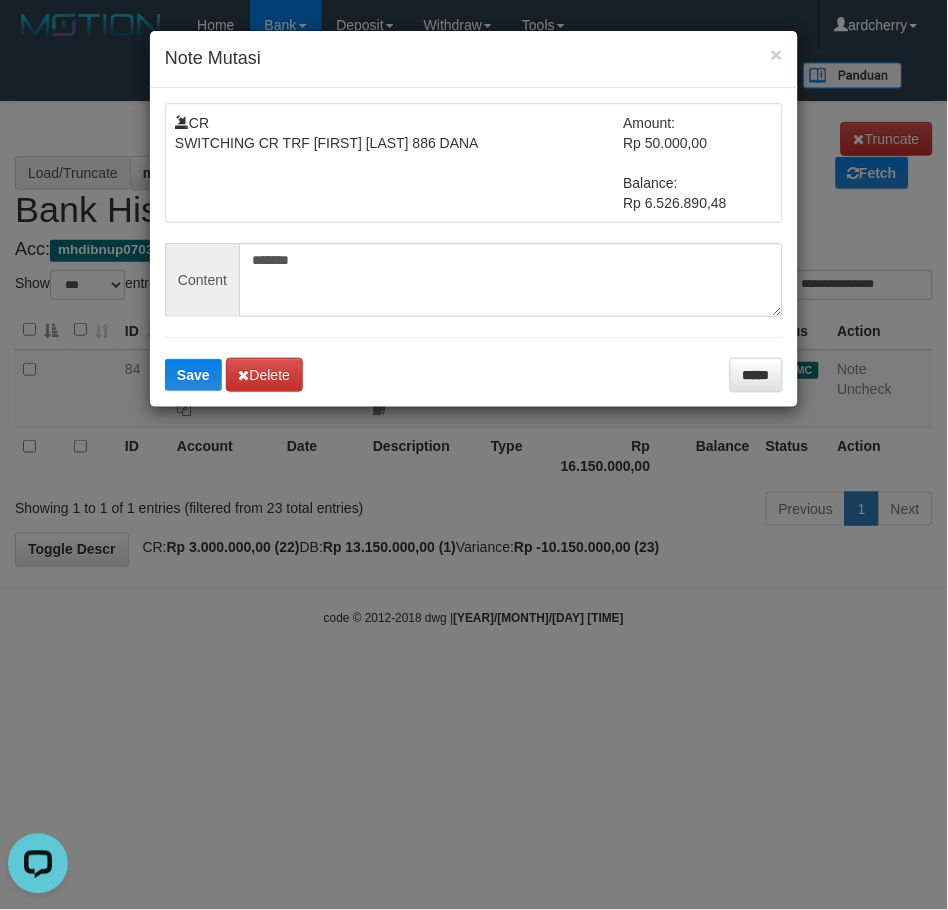 click on "× Note Mutasi
CR
SWITCHING CR TRF
[FIRST] [LAST] 886 DANA
Amount:
Rp 50.000,00
Balance:
Rp 6.526.890,48
Content
*******
Save
Delete
*****" at bounding box center (474, 455) 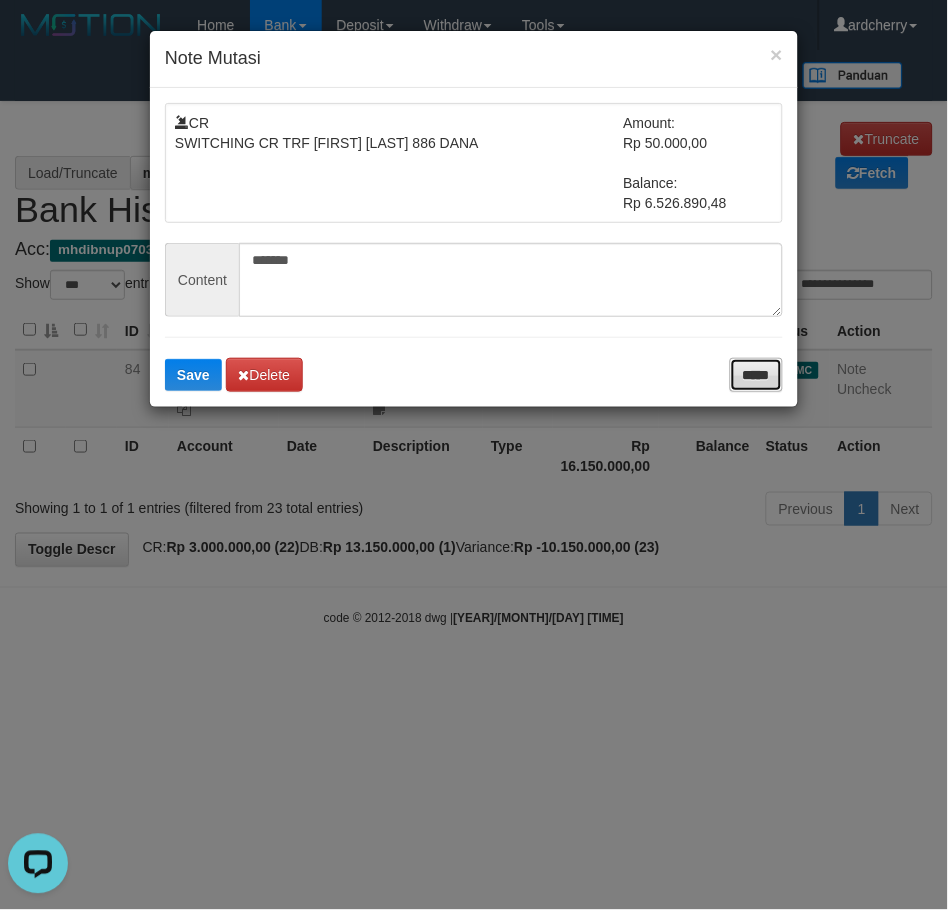 click on "*****" at bounding box center (756, 375) 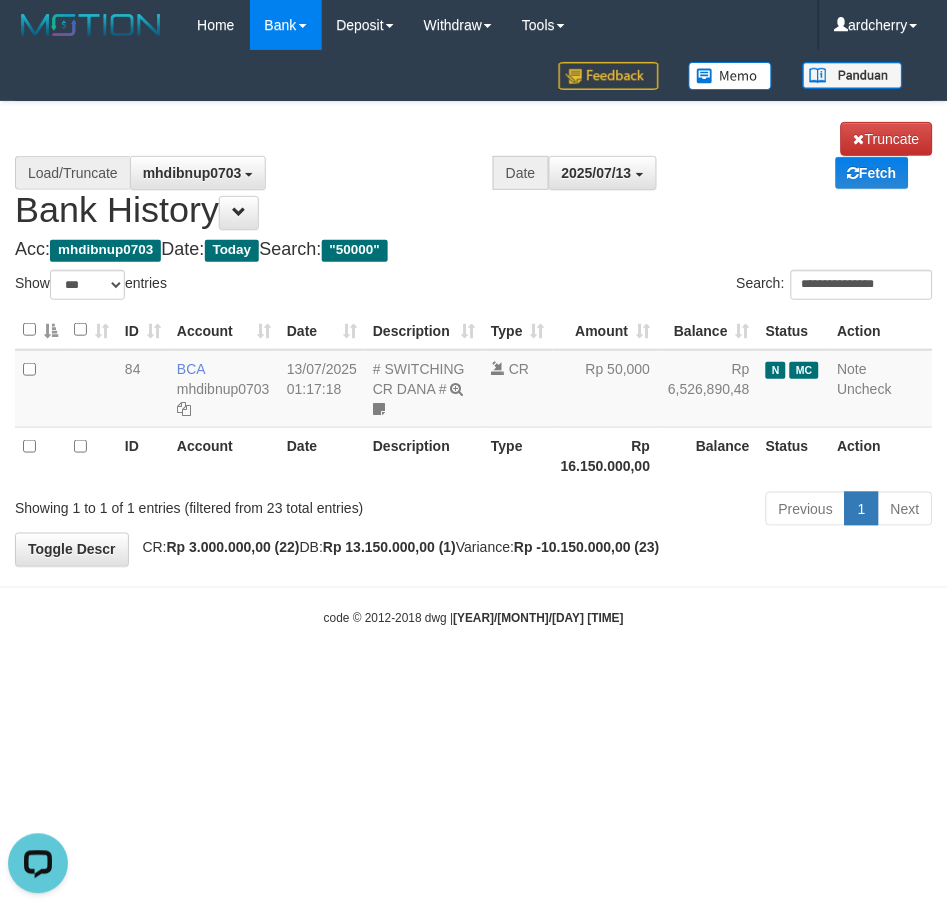 click on "Toggle navigation
Home
Bank
Account List
Load
By Website
Group
[ITOTO]													NGAMENJITU
By Load Group (DPS)
Group ard-1
Group ard-2
Group ard-3
Group ard-4
Mutasi Bank 							 -" at bounding box center [474, 339] 